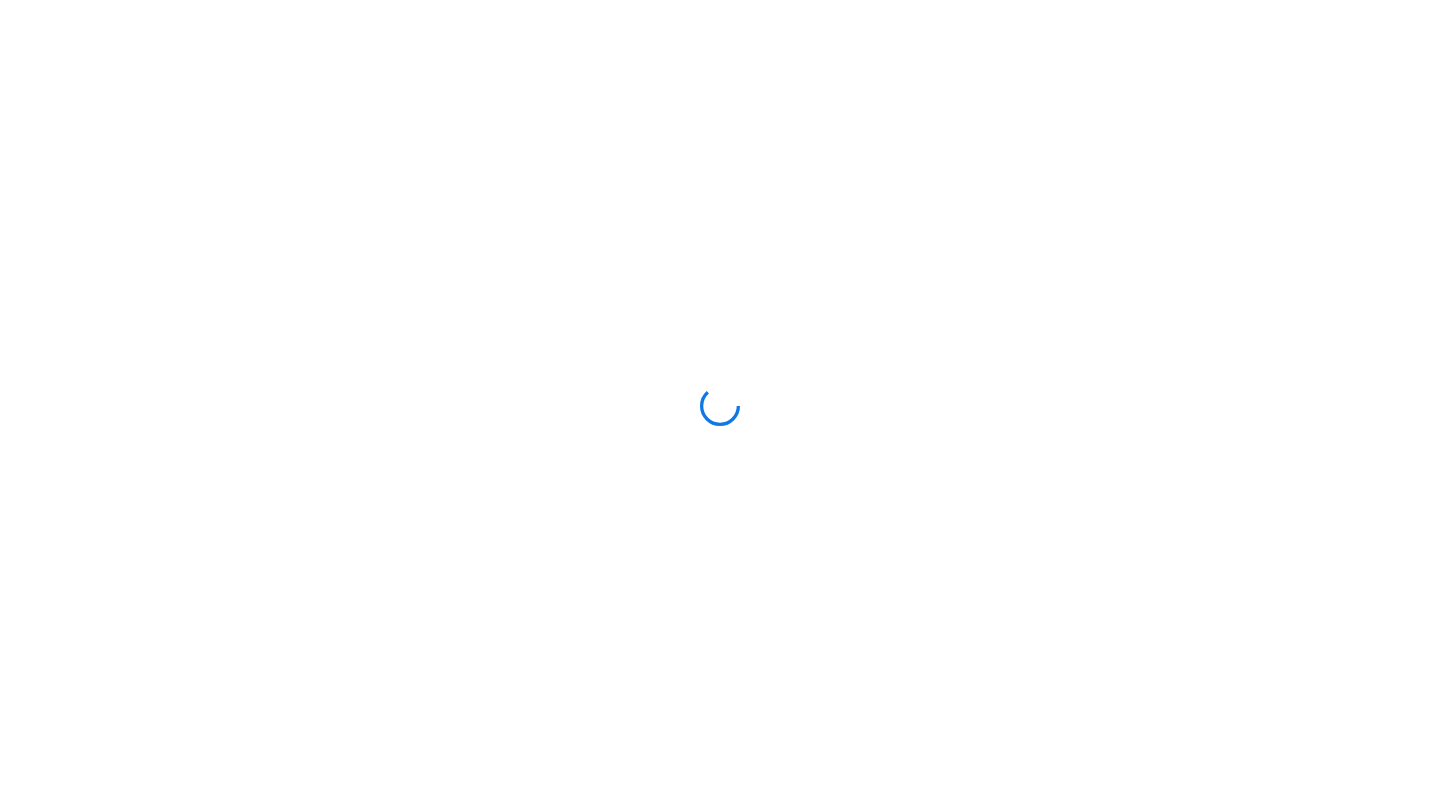 scroll, scrollTop: 0, scrollLeft: 0, axis: both 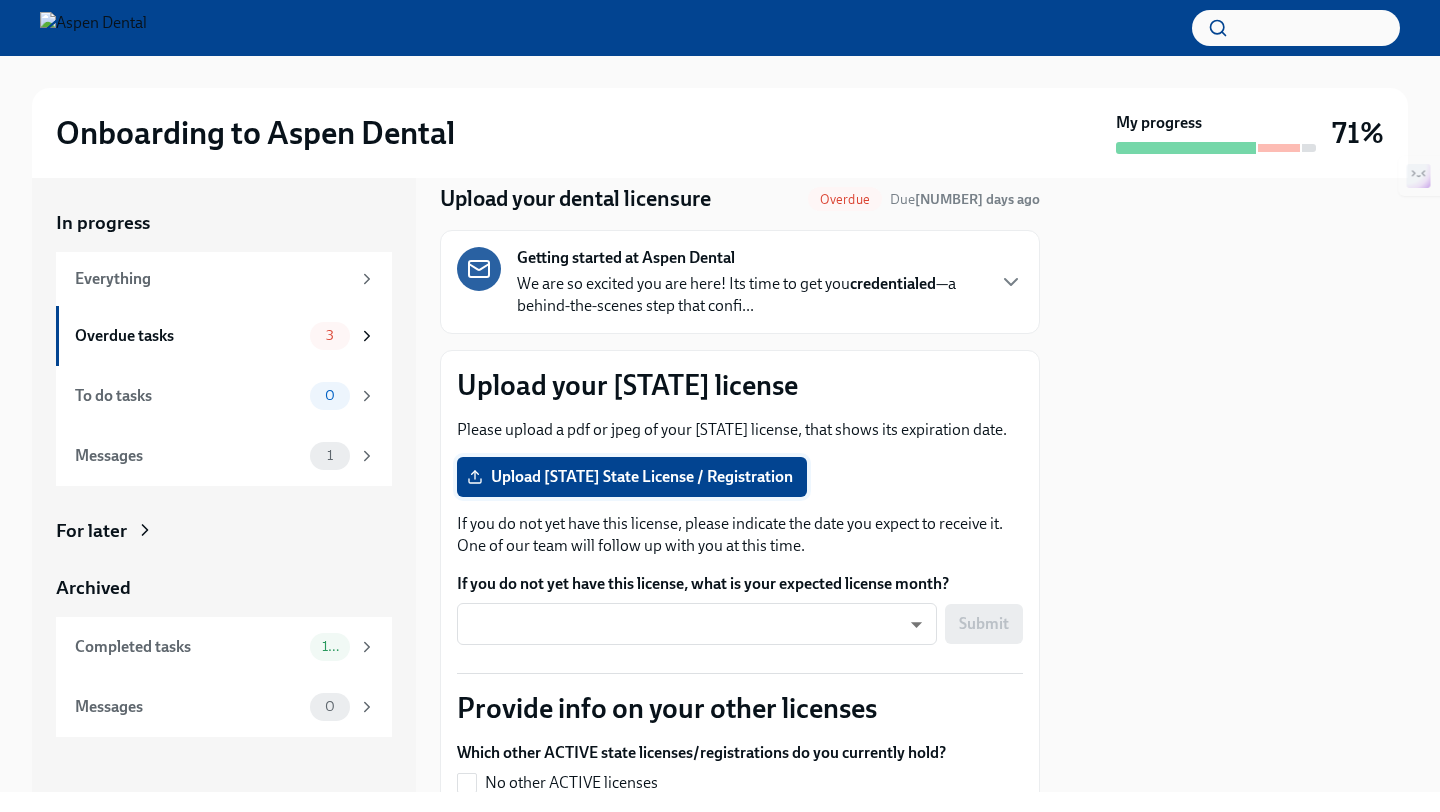 click on "Upload Alabama State License / Registration" at bounding box center [632, 477] 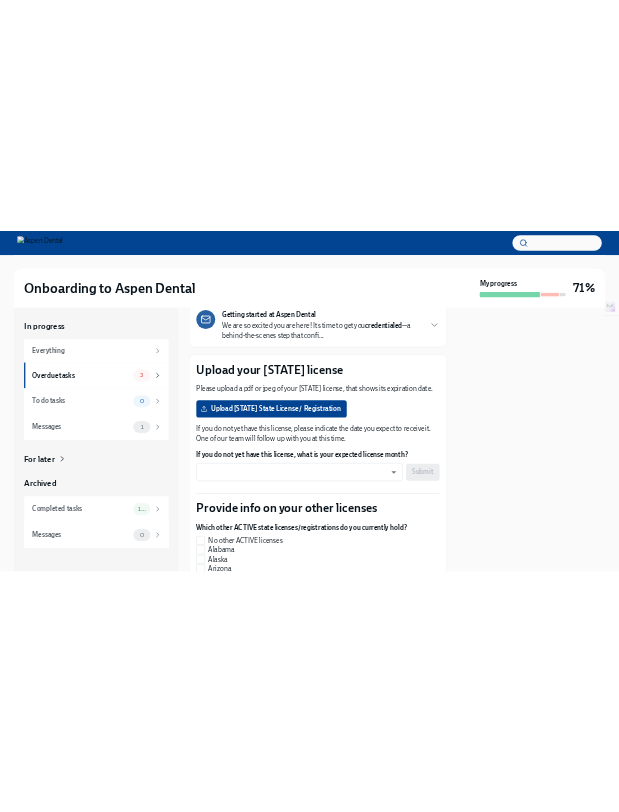 scroll, scrollTop: 116, scrollLeft: 0, axis: vertical 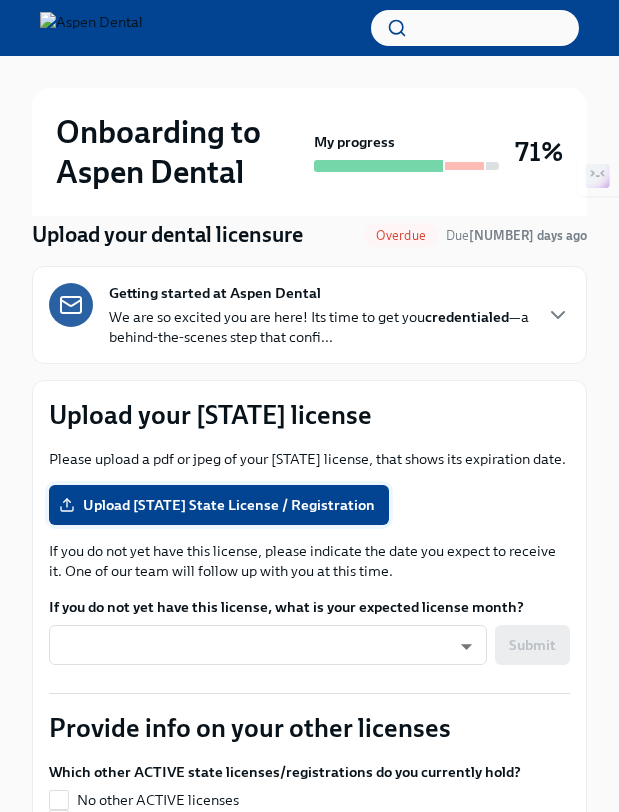 click on "Upload Alabama State License / Registration" at bounding box center (219, 505) 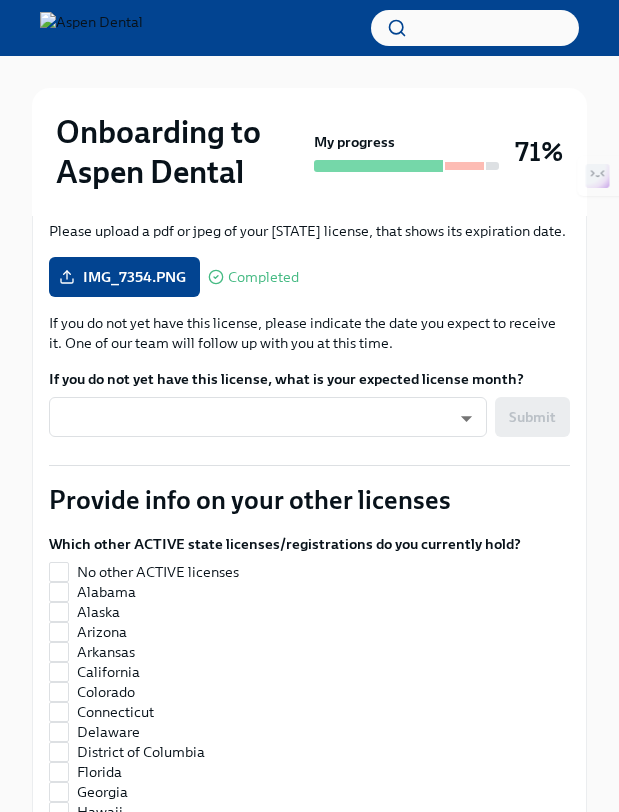scroll, scrollTop: 0, scrollLeft: 0, axis: both 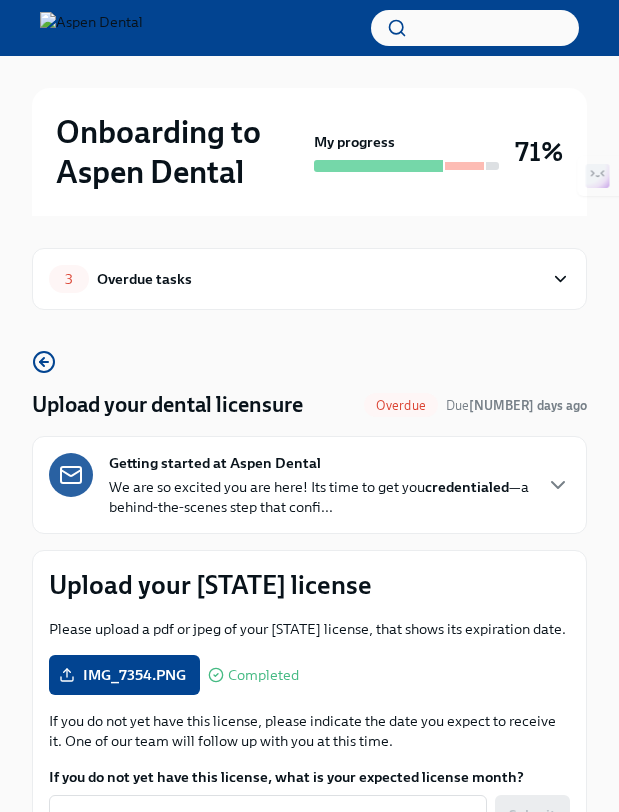 click on "3 Overdue tasks" at bounding box center (296, 279) 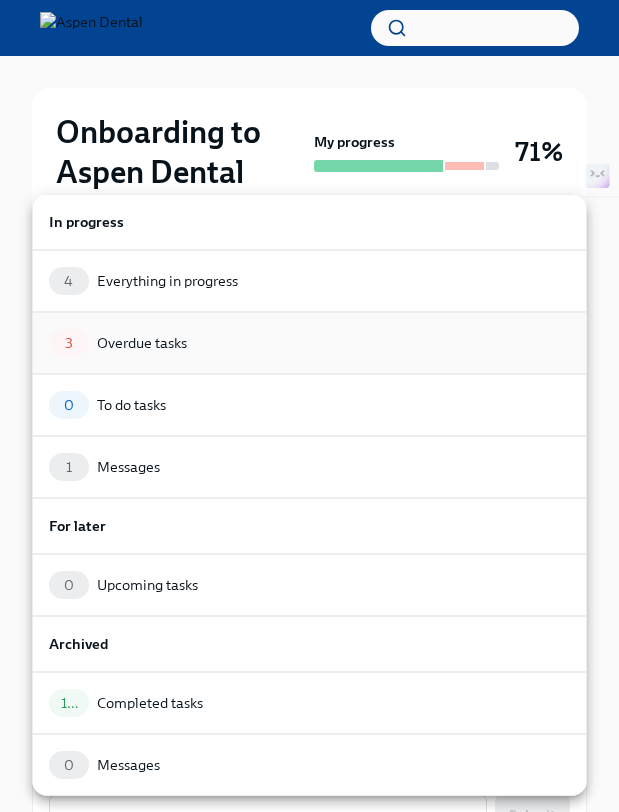 click on "Overdue tasks" at bounding box center [142, 343] 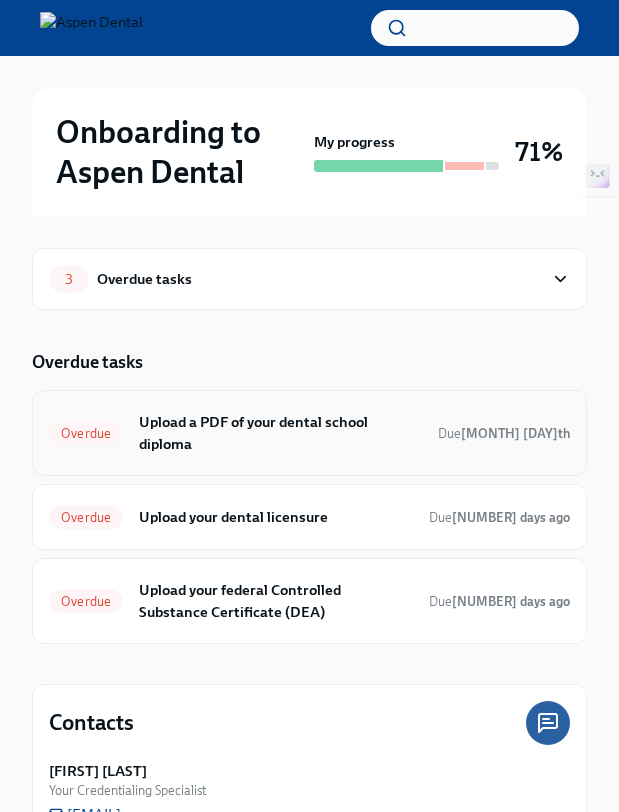 click on "Overdue" at bounding box center [86, 433] 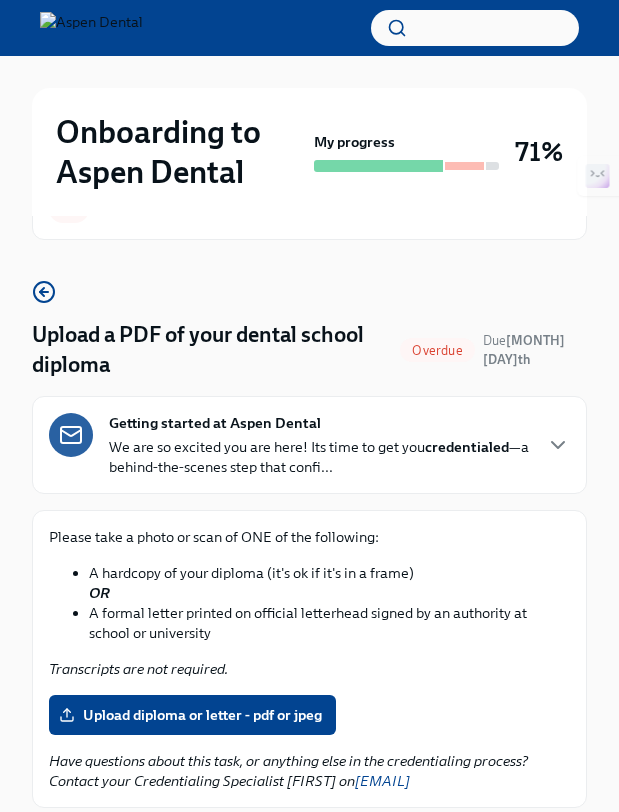 scroll, scrollTop: 100, scrollLeft: 0, axis: vertical 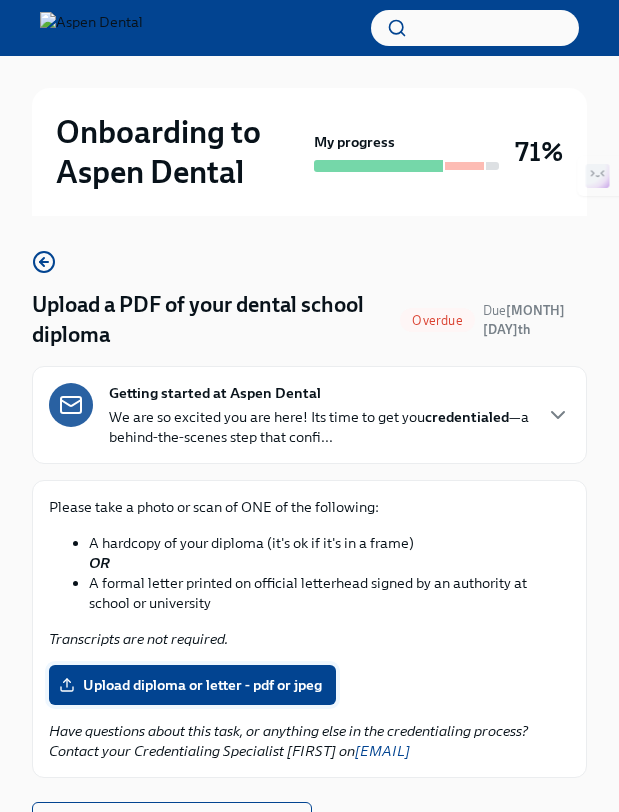 click on "Upload diploma or letter - pdf or jpeg" at bounding box center (192, 685) 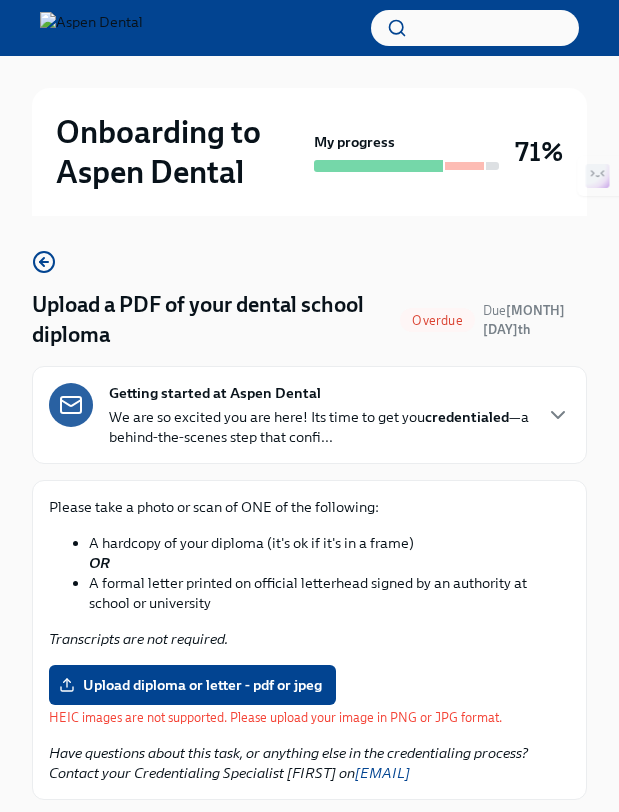 scroll, scrollTop: 224, scrollLeft: 0, axis: vertical 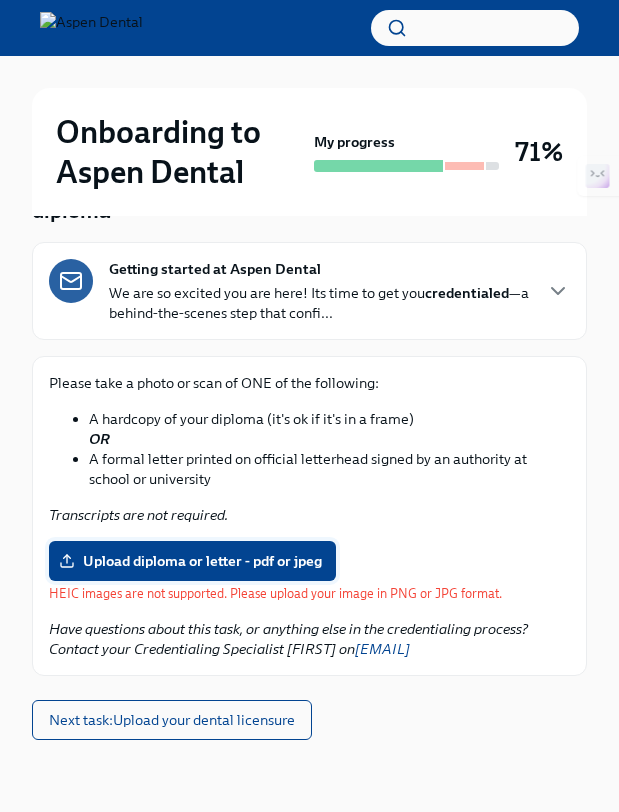 click on "Upload diploma or letter - pdf or jpeg" at bounding box center (192, 561) 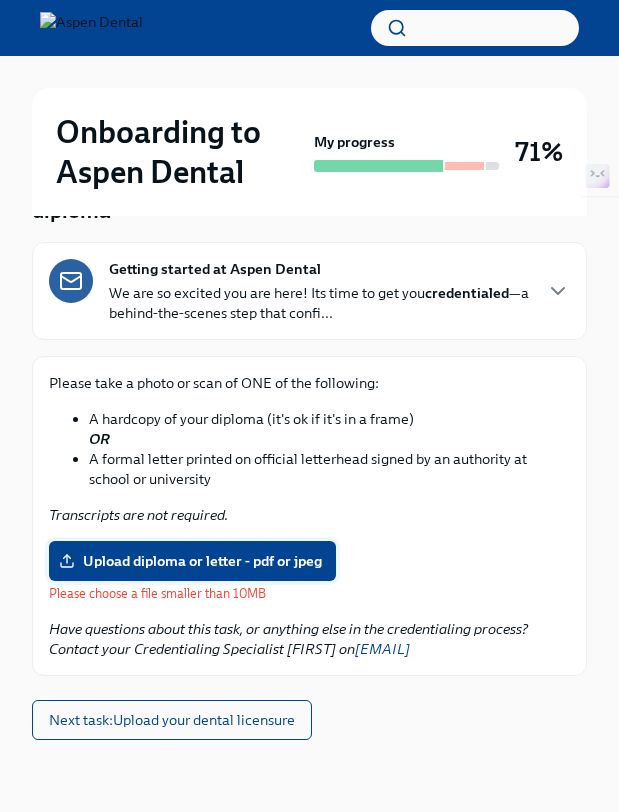 click on "Upload diploma or letter - pdf or jpeg" at bounding box center [192, 561] 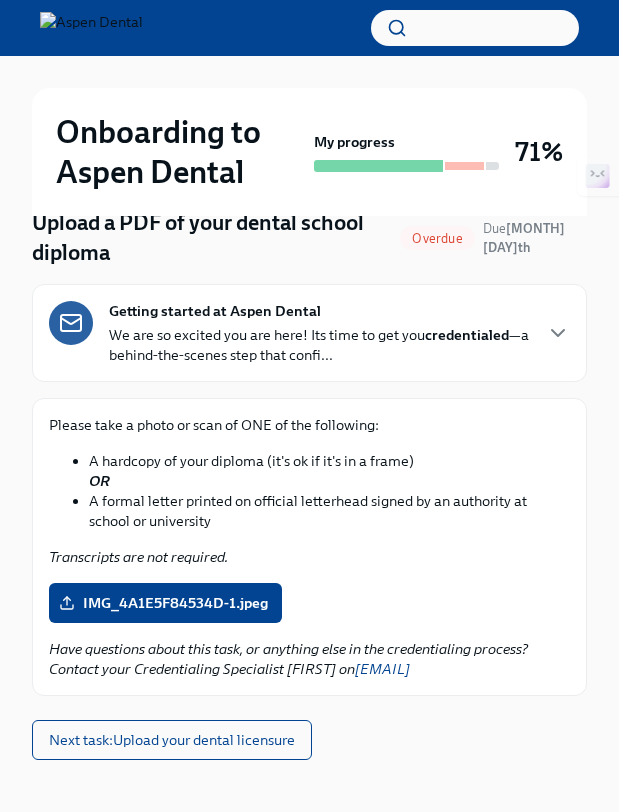 scroll, scrollTop: 202, scrollLeft: 0, axis: vertical 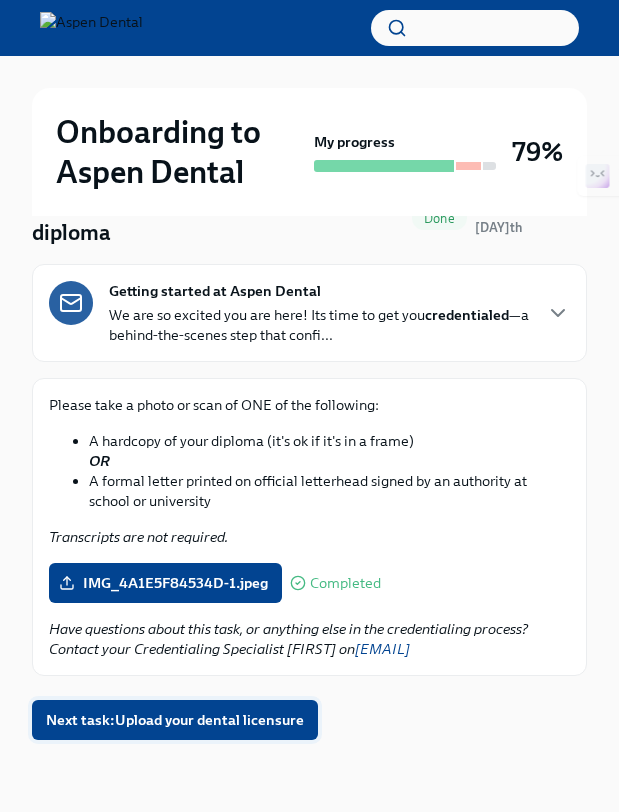 click on "Next task :  Upload your dental licensure" at bounding box center (175, 720) 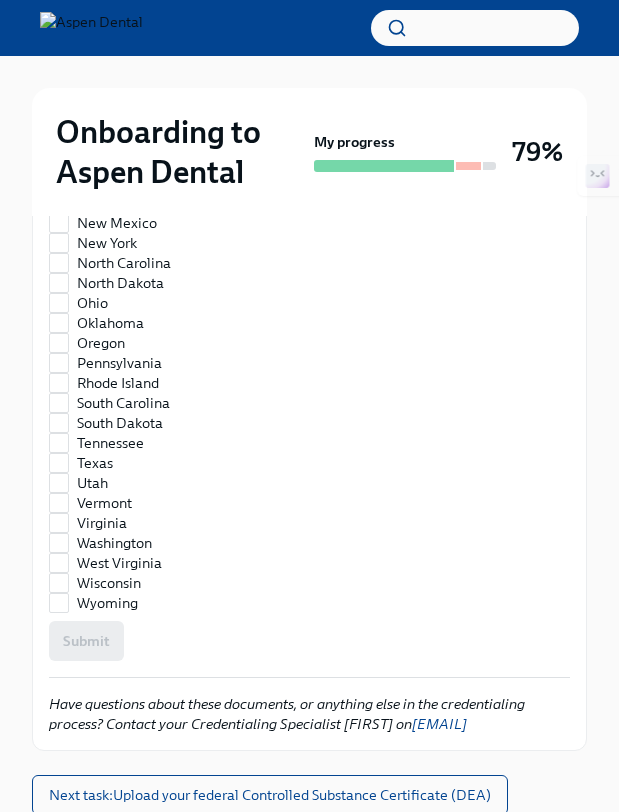 scroll, scrollTop: 2934, scrollLeft: 0, axis: vertical 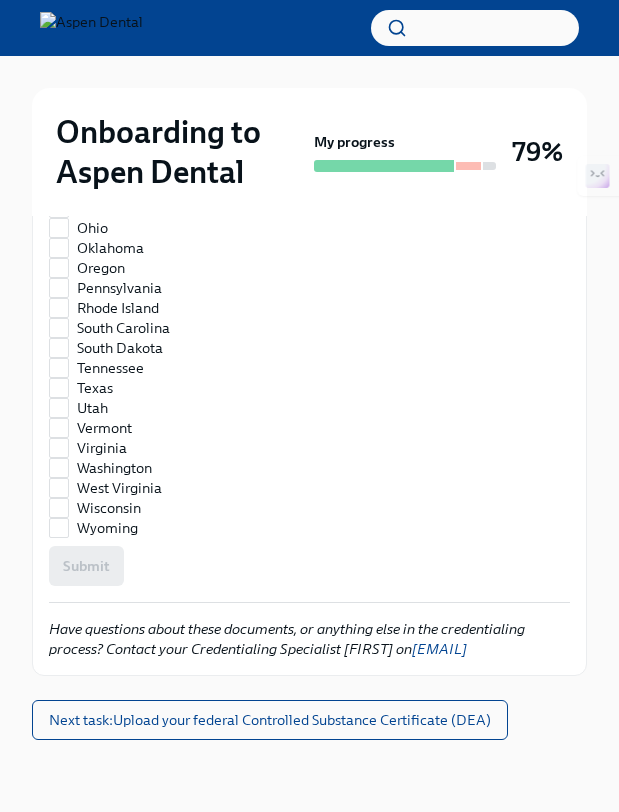 click at bounding box center (91, 28) 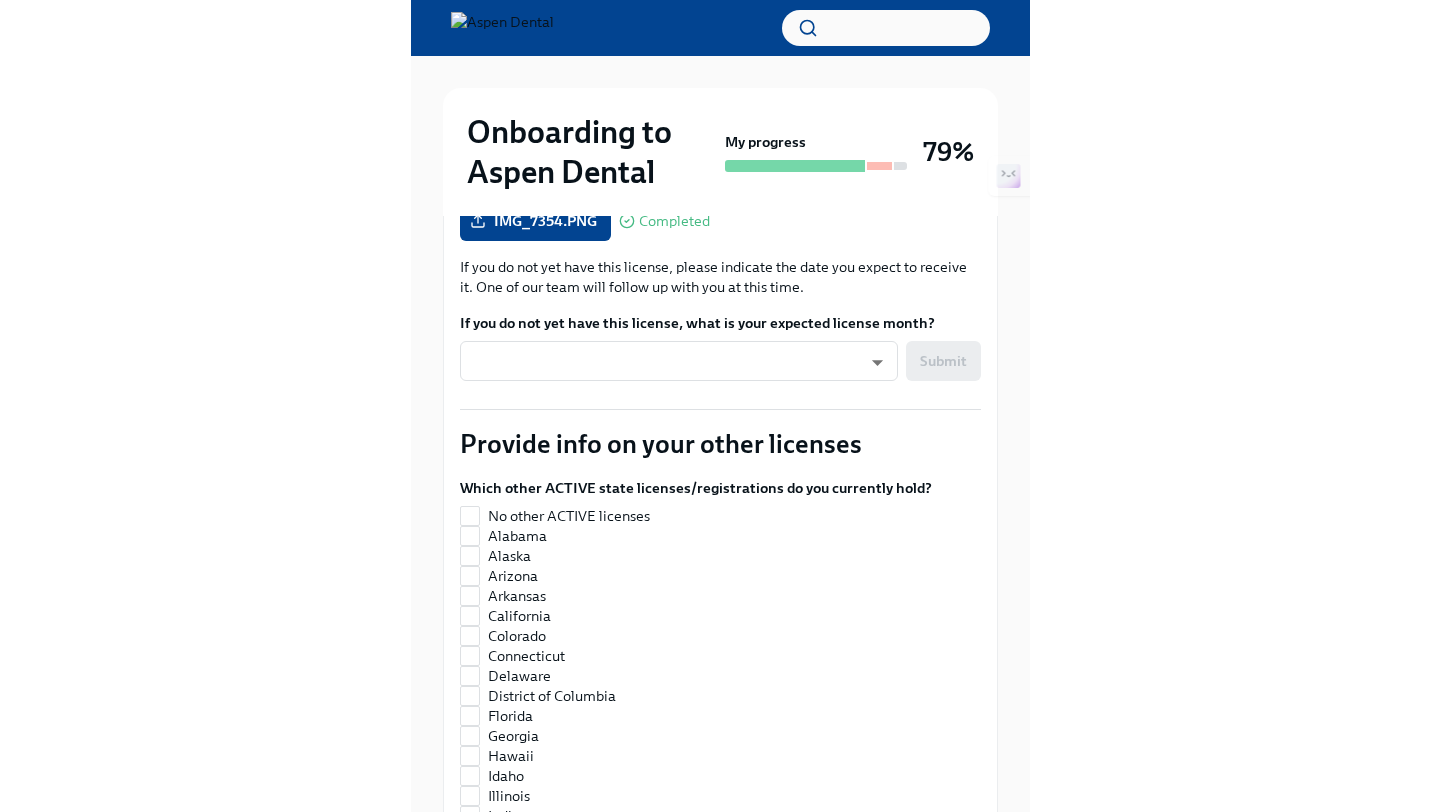 scroll, scrollTop: 0, scrollLeft: 0, axis: both 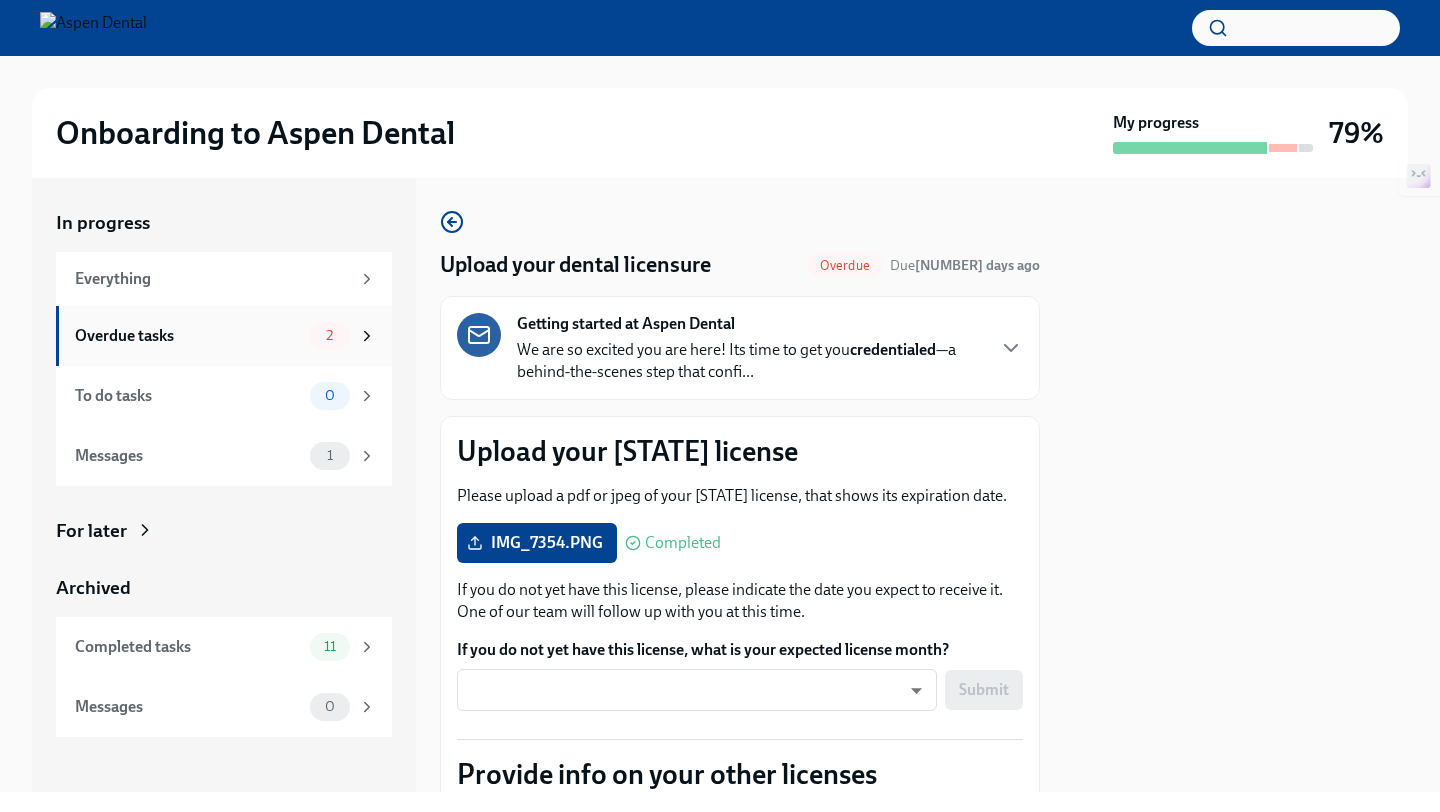 click on "Overdue tasks 2" at bounding box center (224, 336) 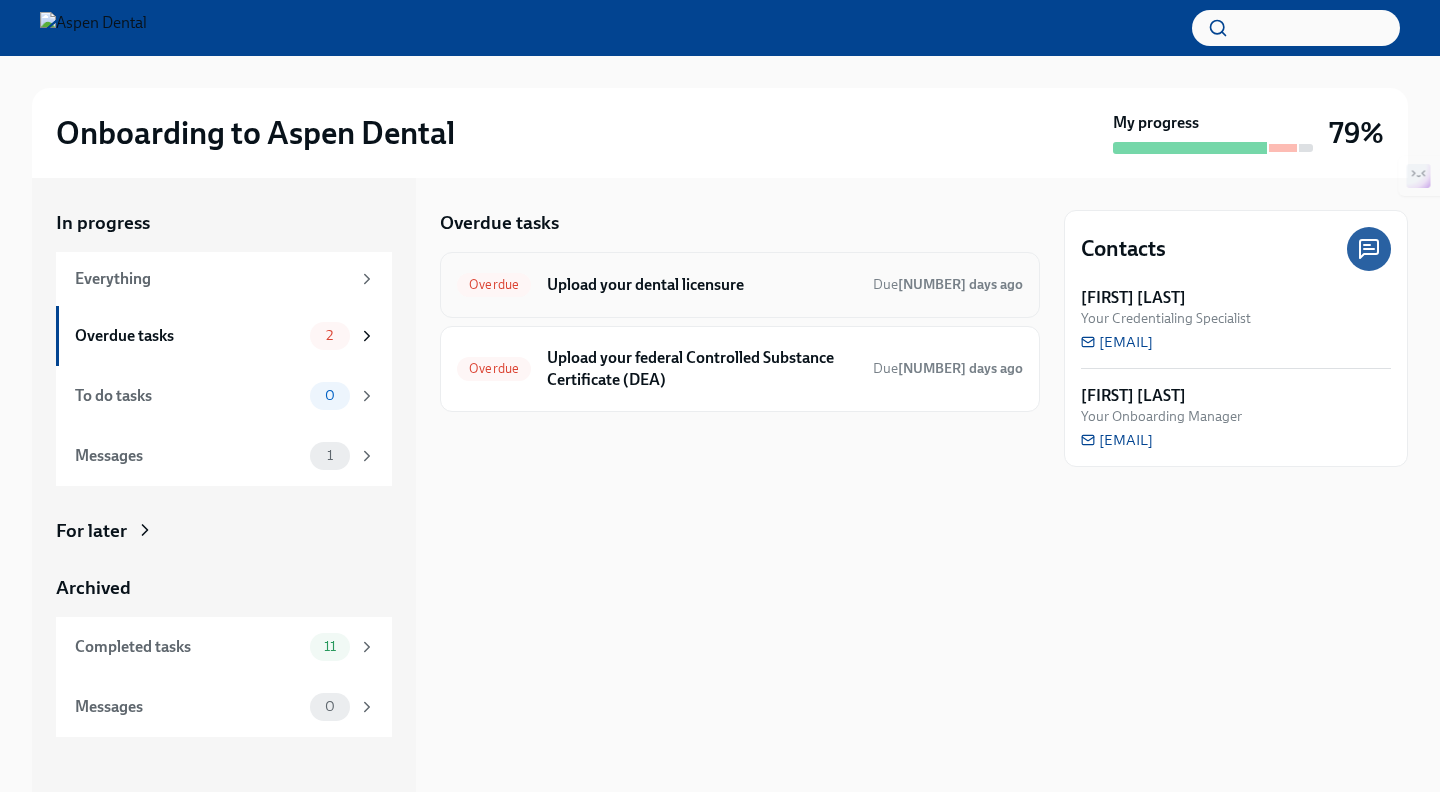 click on "Upload your dental licensure" at bounding box center [702, 285] 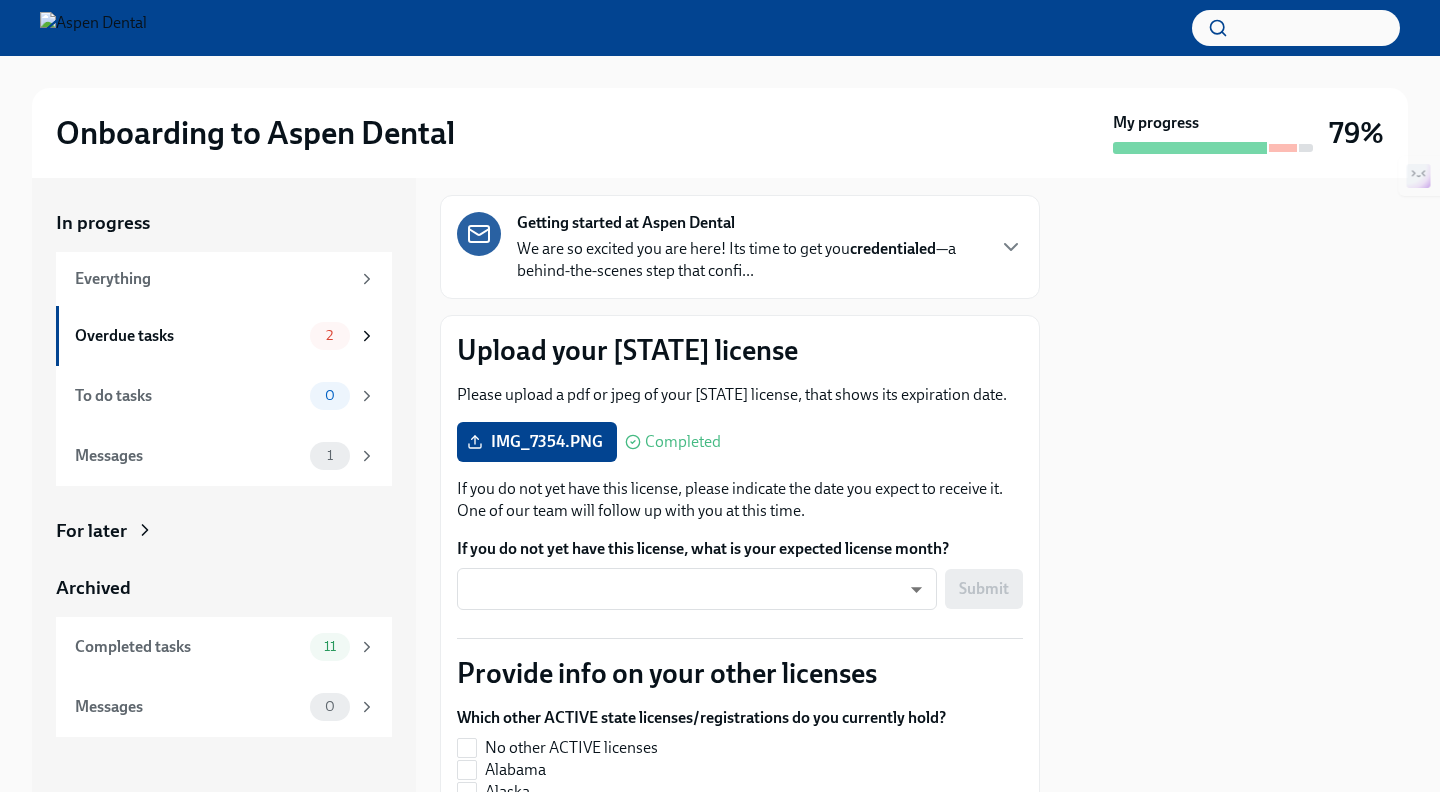 scroll, scrollTop: 142, scrollLeft: 0, axis: vertical 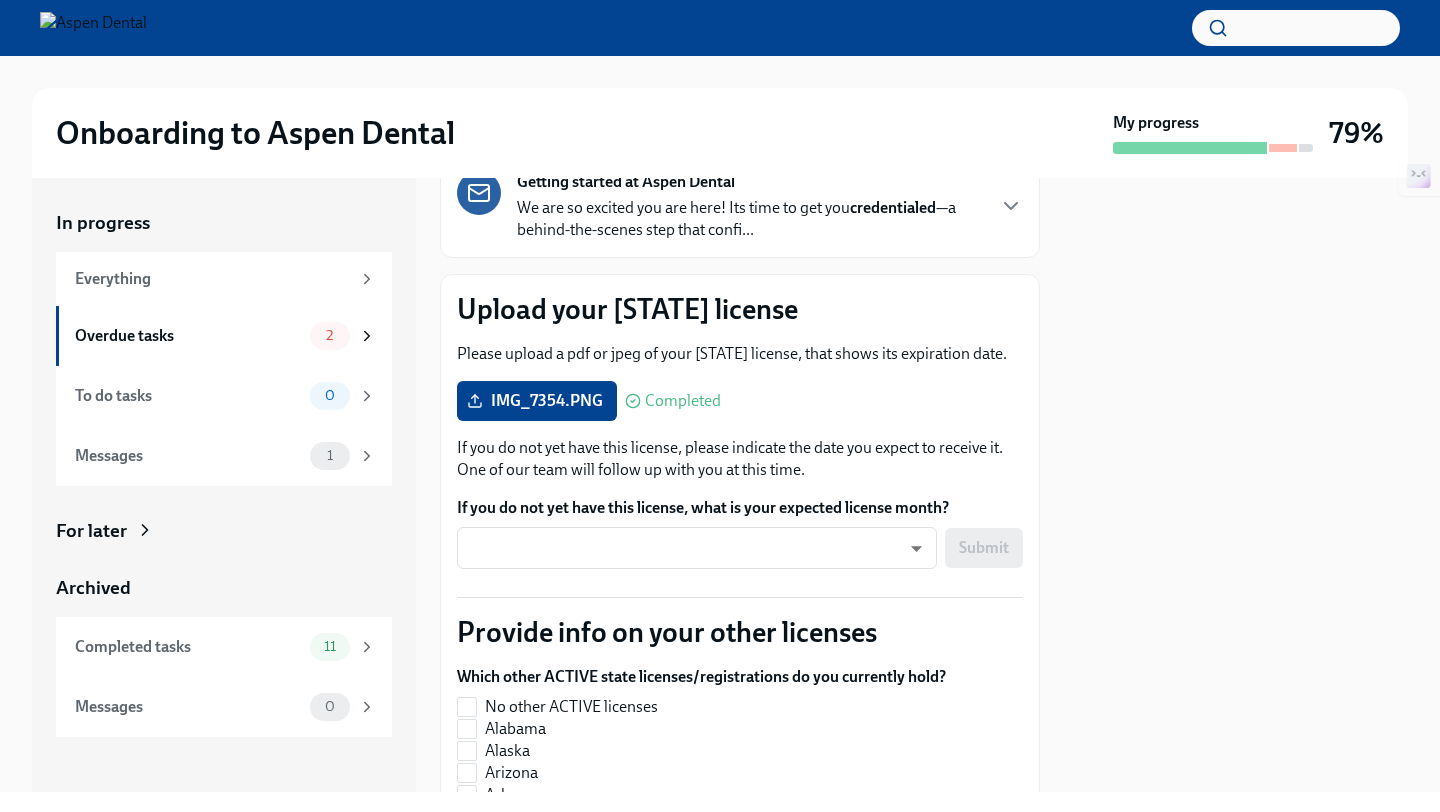 click on "Submit" at bounding box center (984, 548) 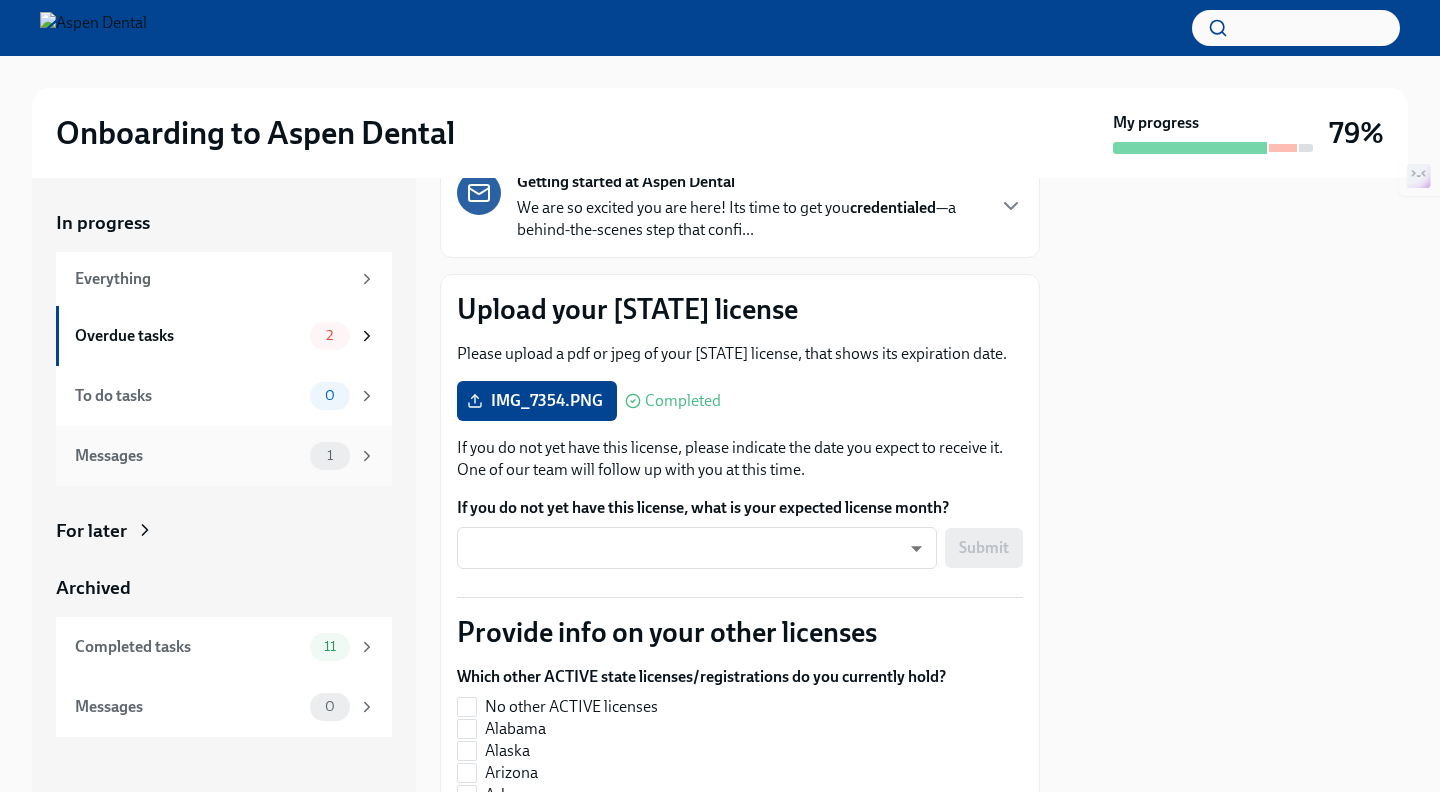 click on "Messages" at bounding box center [188, 456] 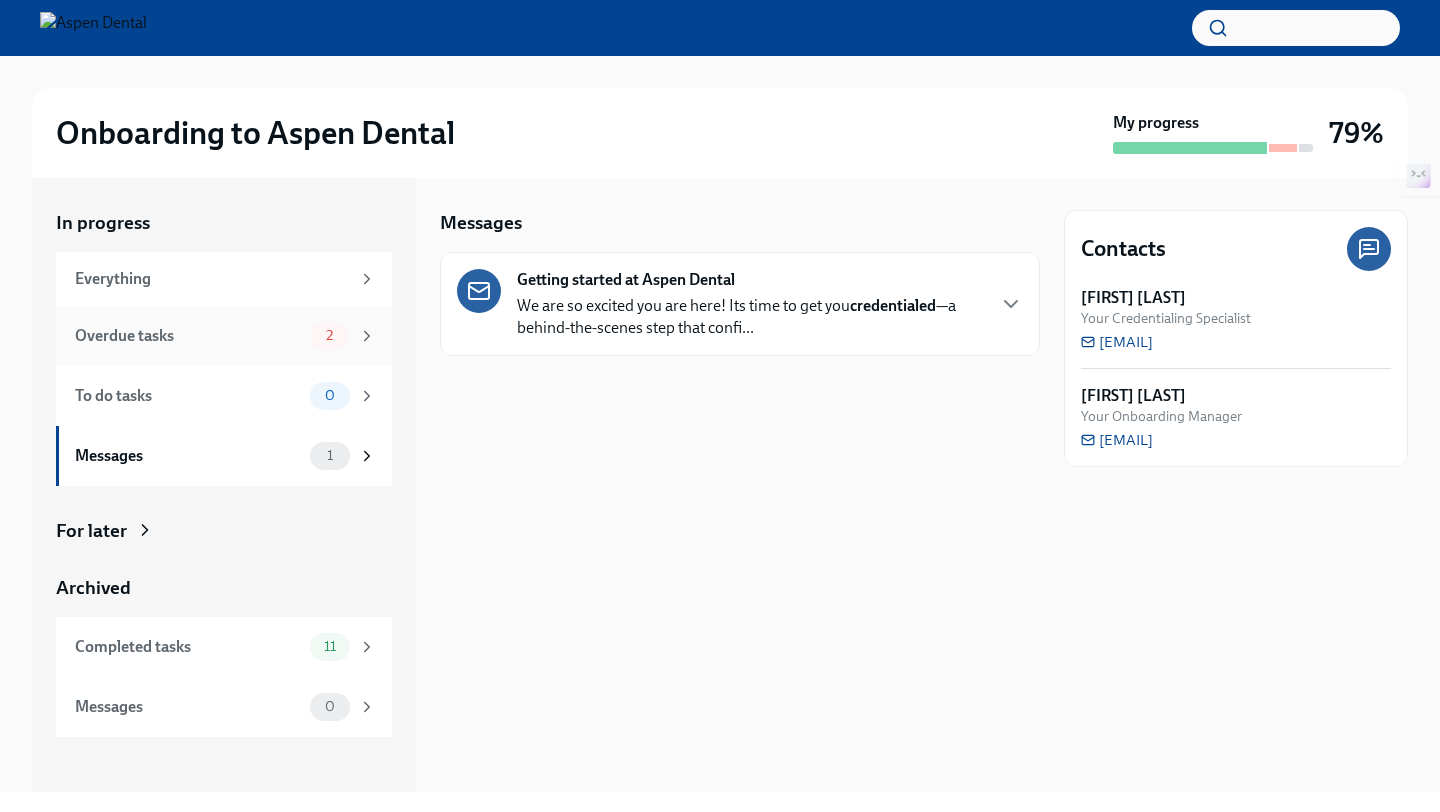 click on "Overdue tasks" at bounding box center (188, 336) 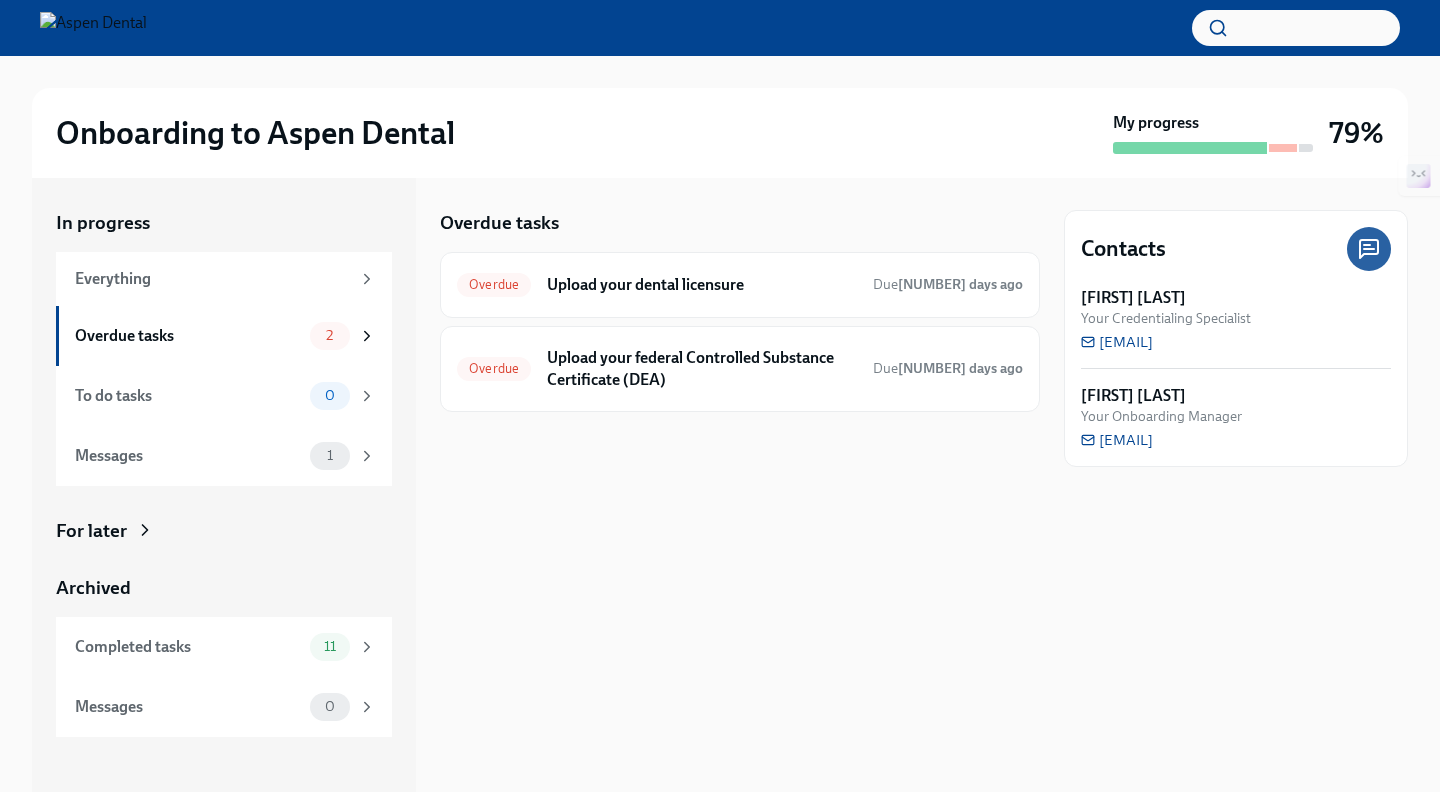 click at bounding box center (93, 28) 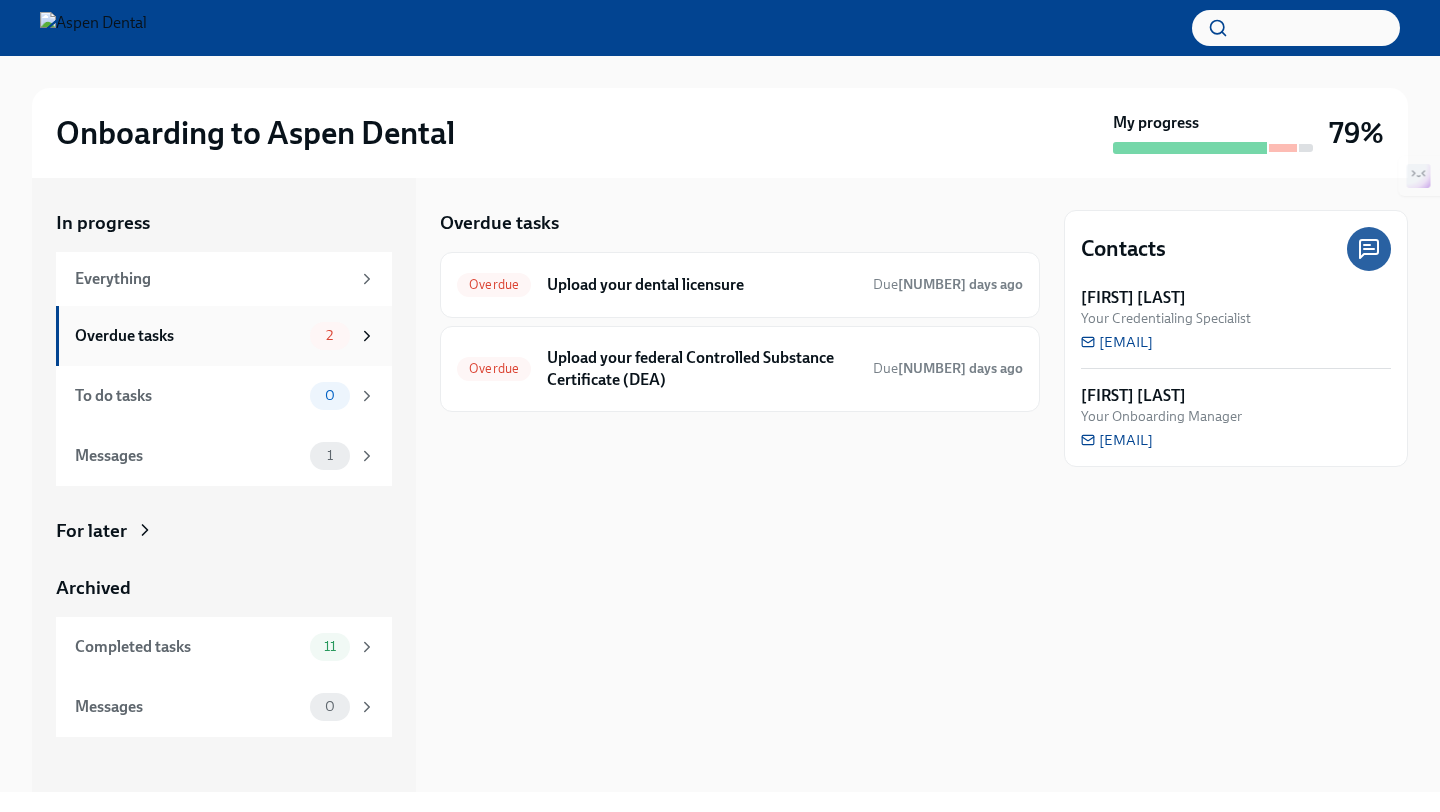 click on "2" at bounding box center (330, 336) 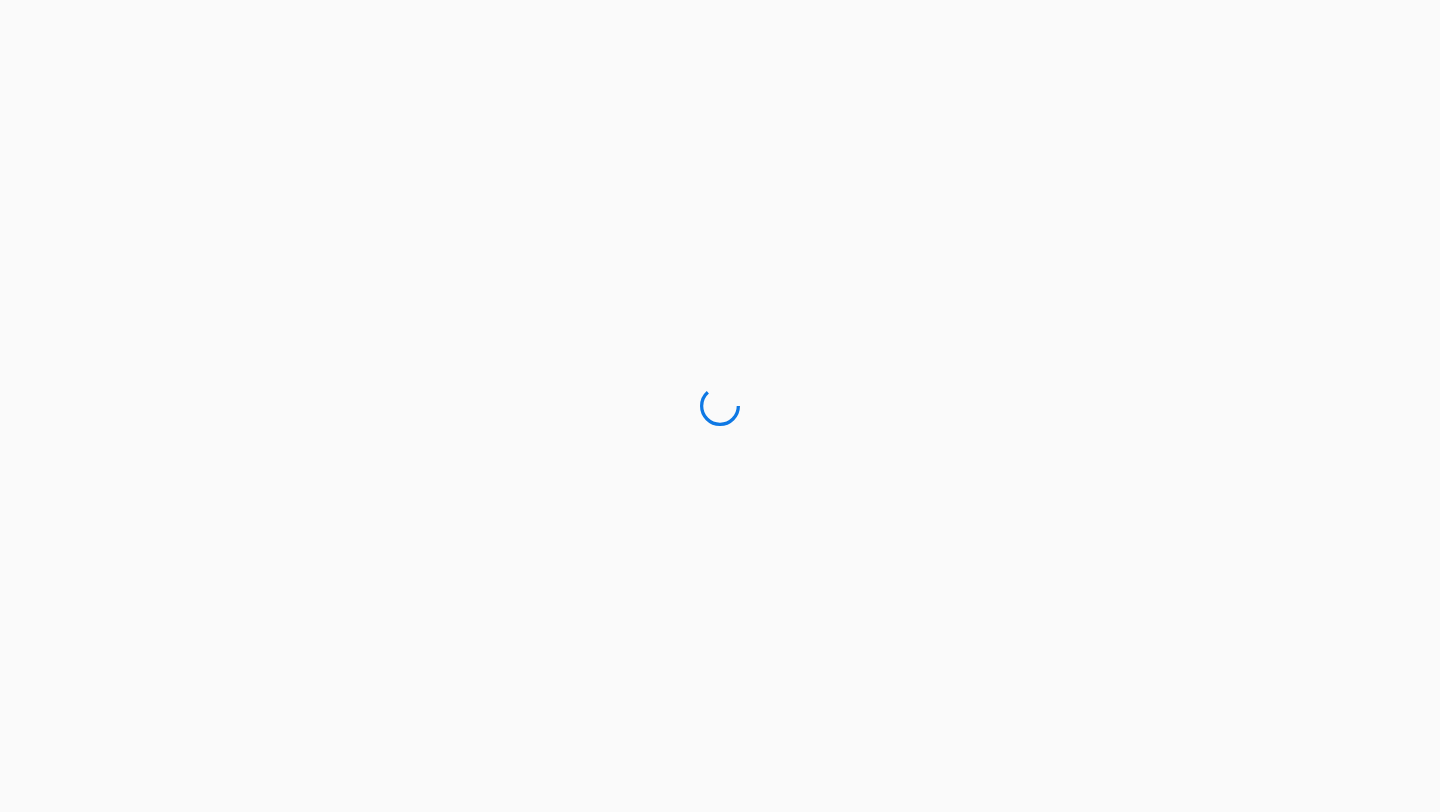 scroll, scrollTop: 0, scrollLeft: 0, axis: both 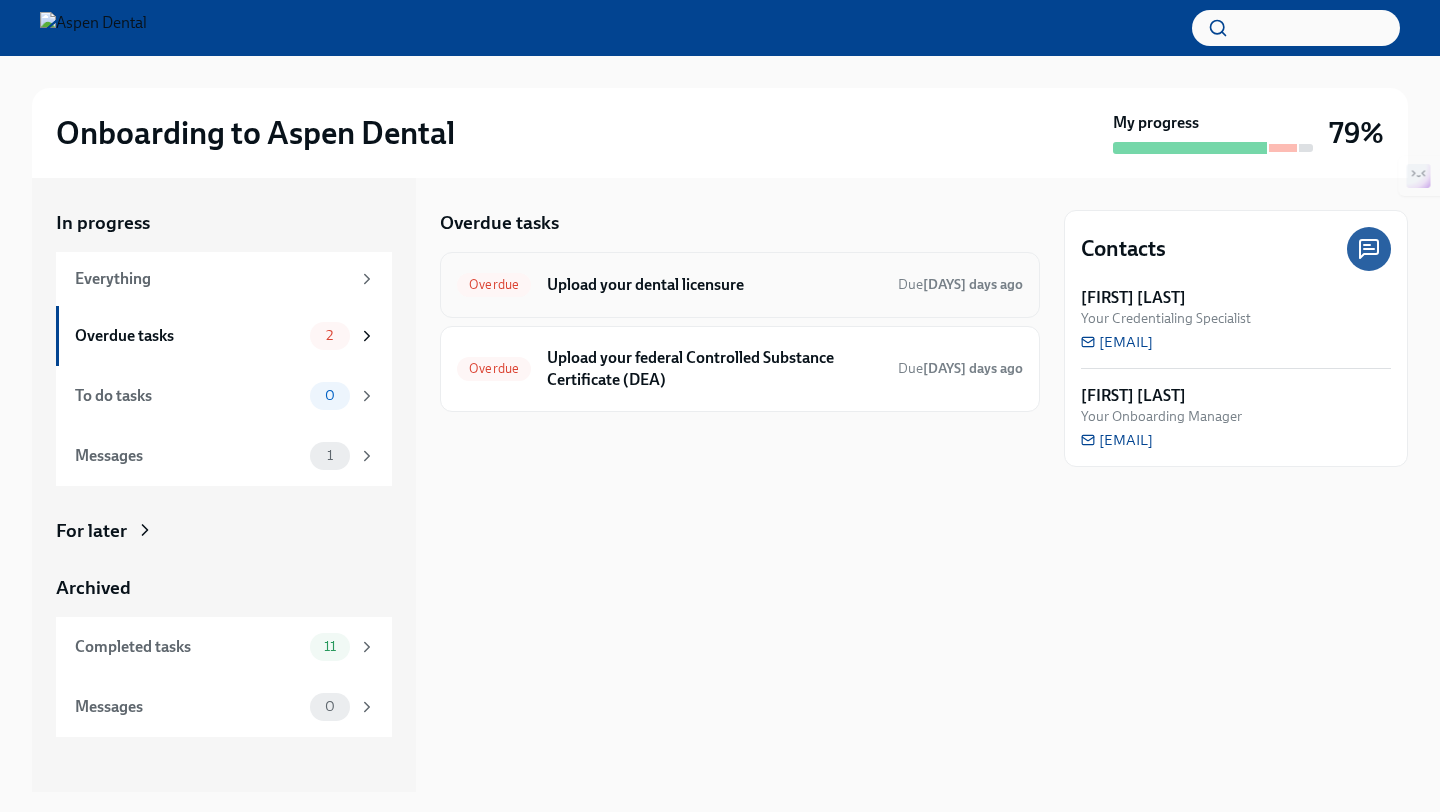 click on "Overdue Upload your dental licensure Due [NUMBER] days ago" at bounding box center (740, 285) 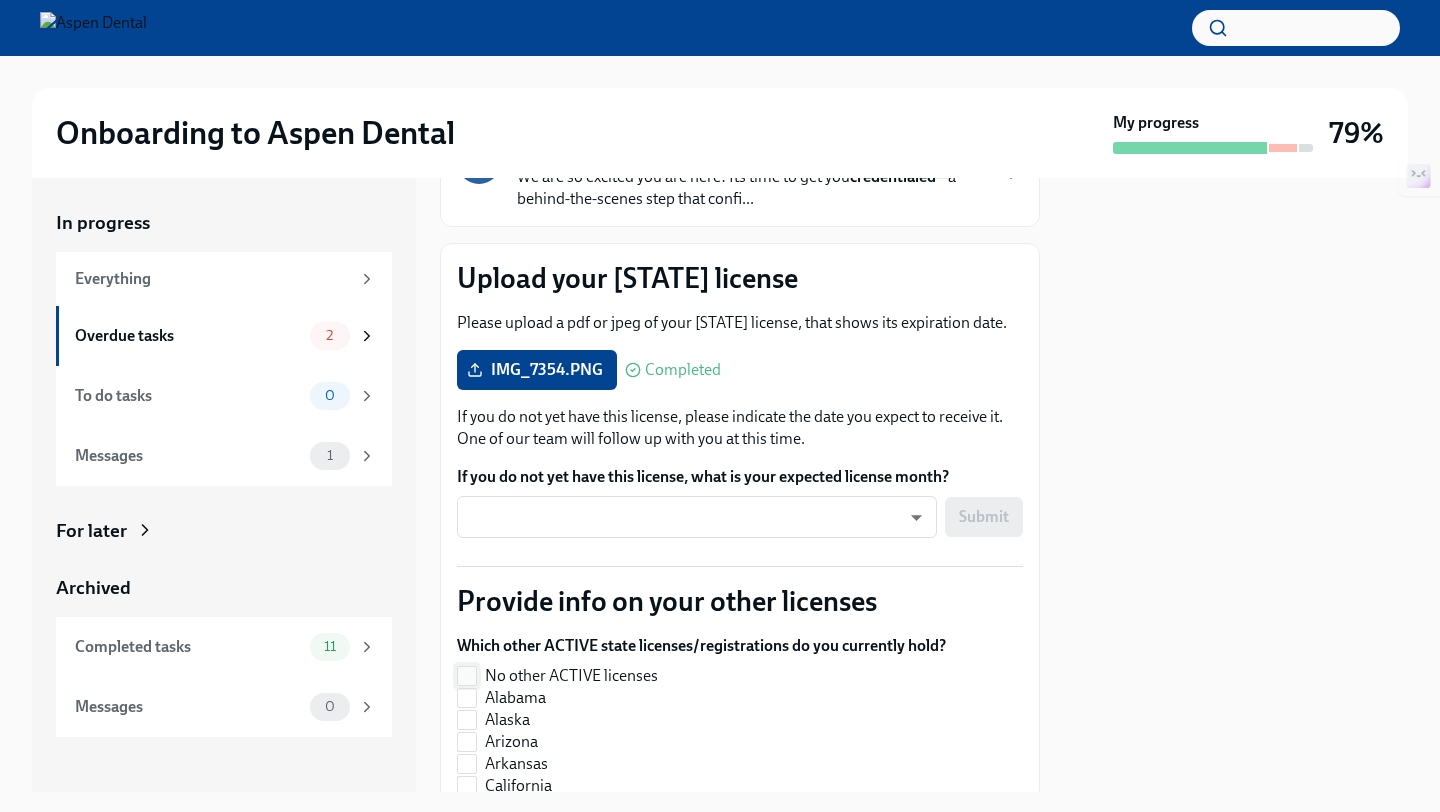 scroll, scrollTop: 175, scrollLeft: 0, axis: vertical 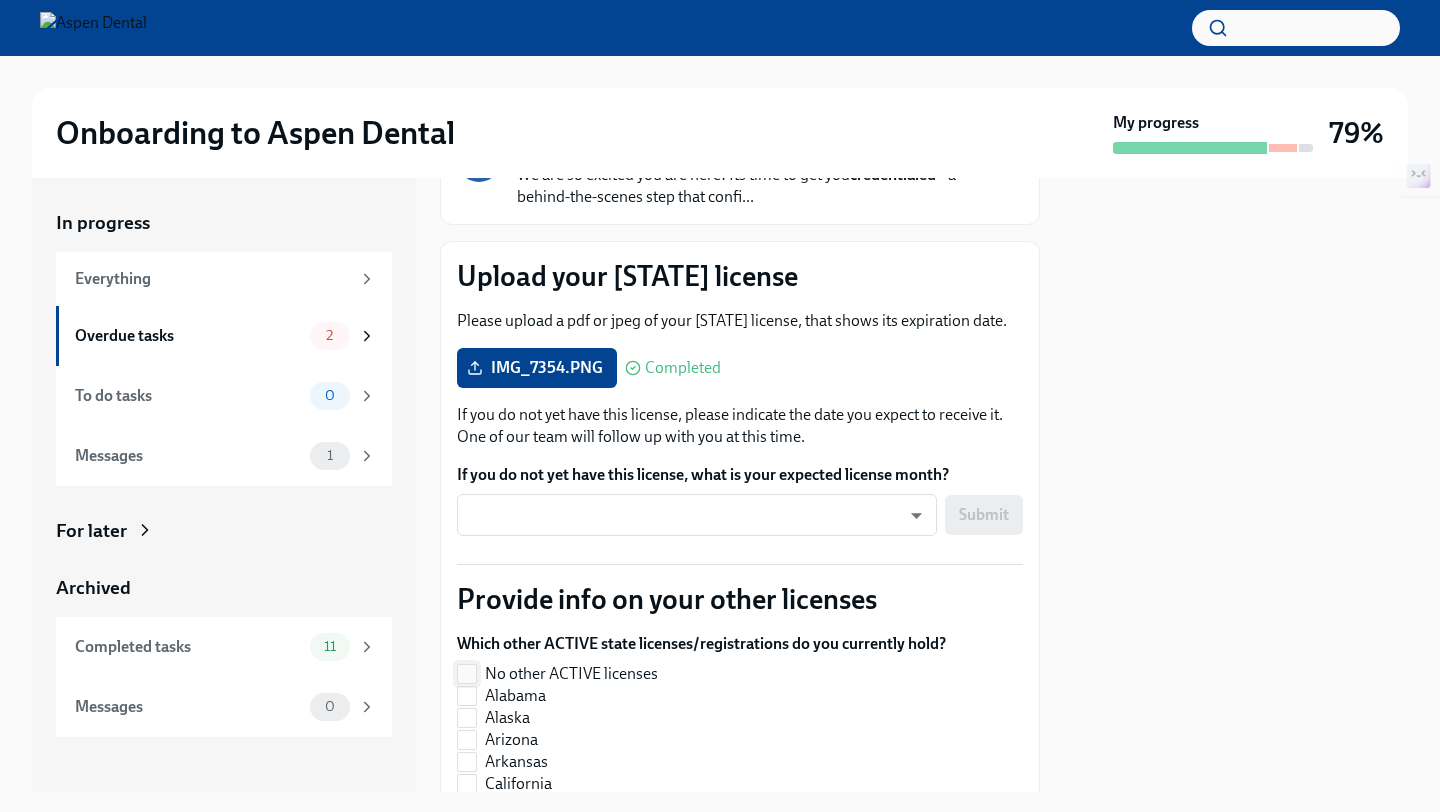 click on "No other ACTIVE licenses" at bounding box center (571, 674) 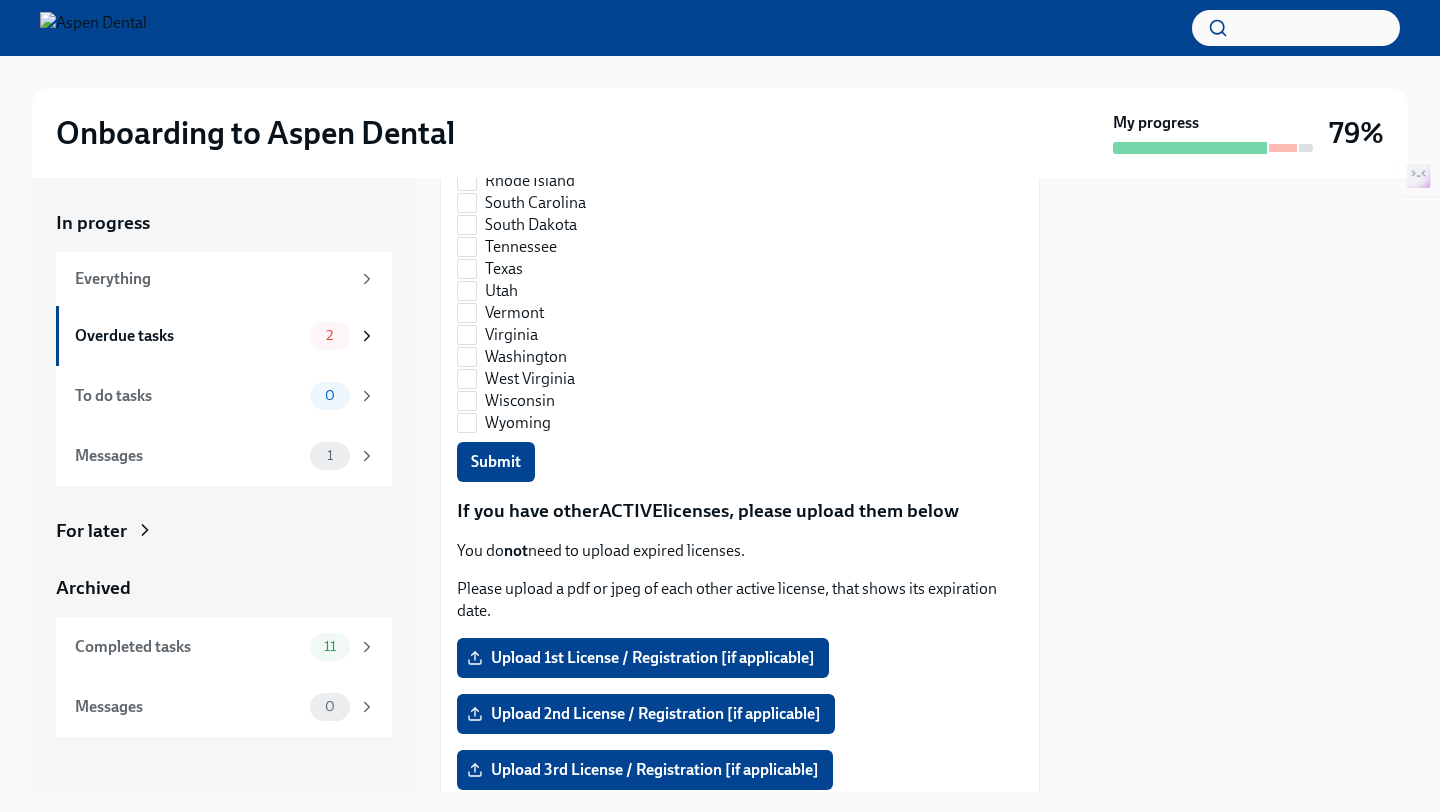 scroll, scrollTop: 1545, scrollLeft: 0, axis: vertical 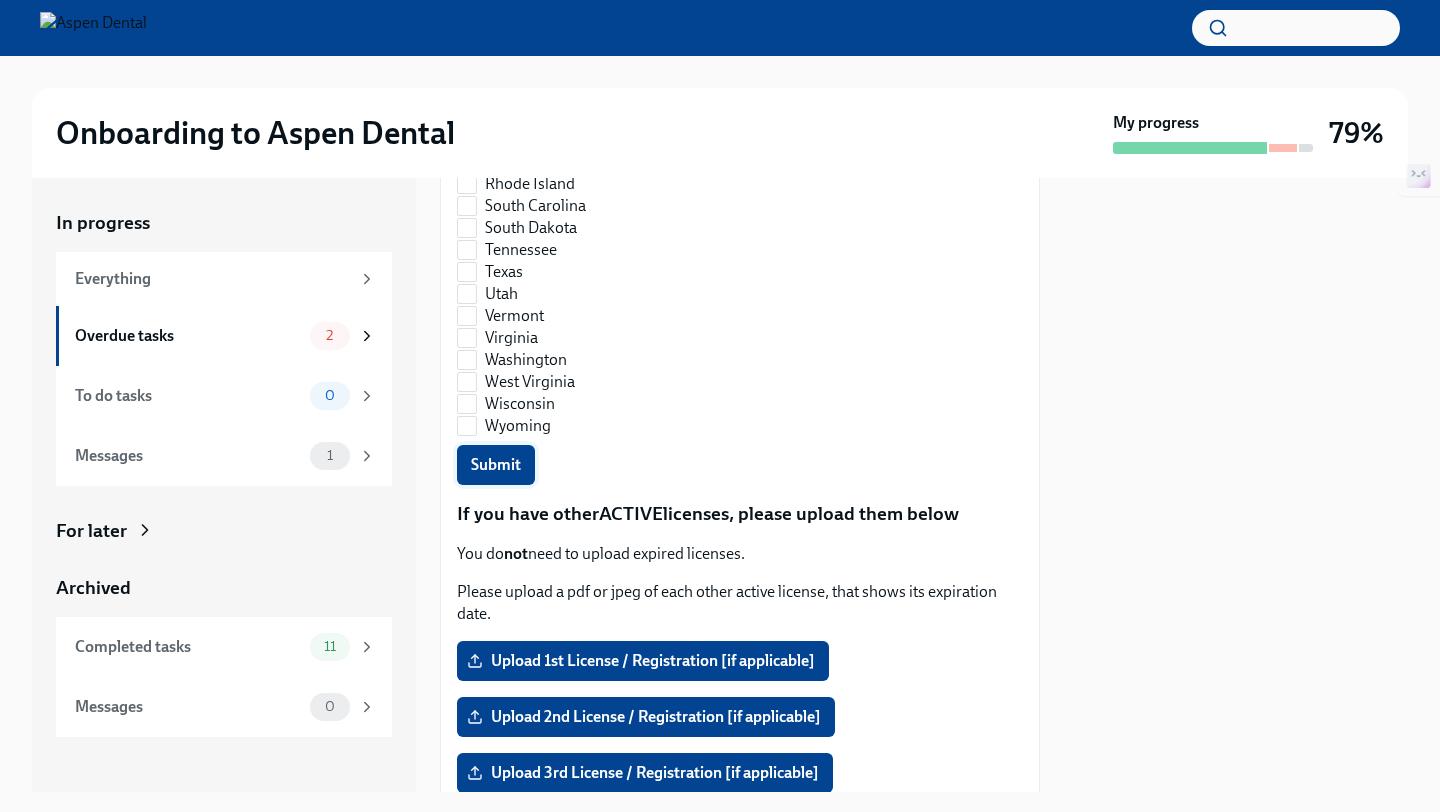 click on "Submit" at bounding box center [496, 465] 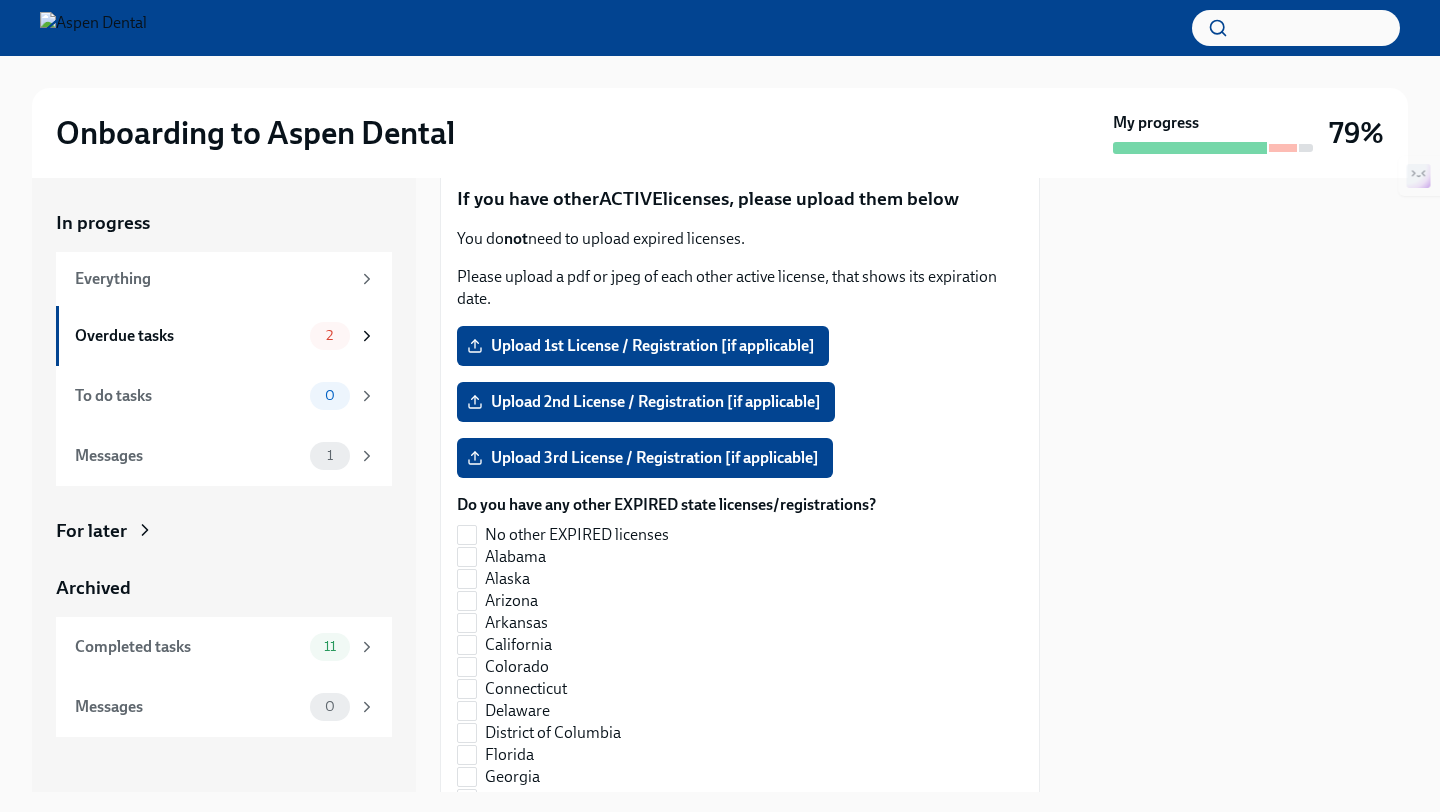 scroll, scrollTop: 1916, scrollLeft: 0, axis: vertical 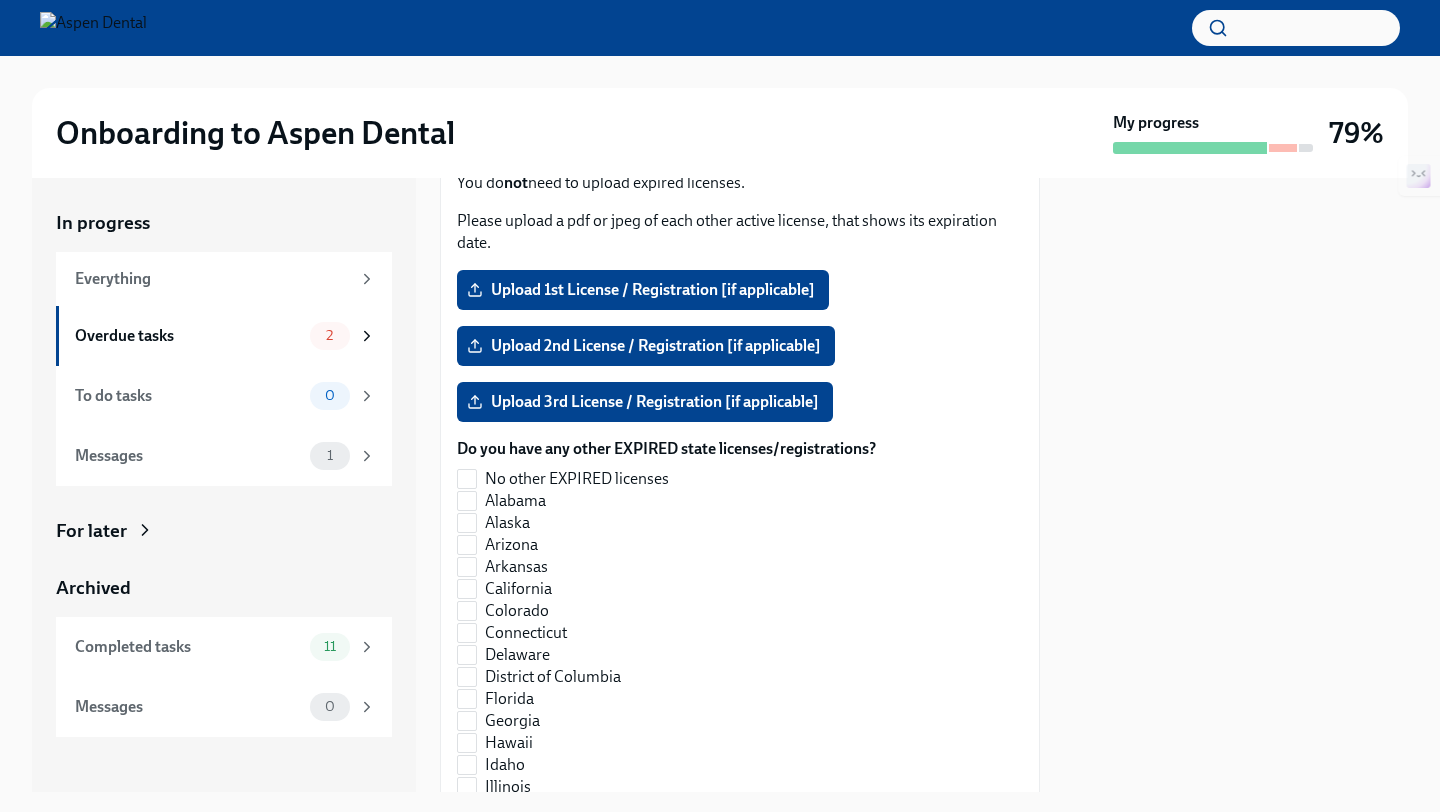 checkbox on "true" 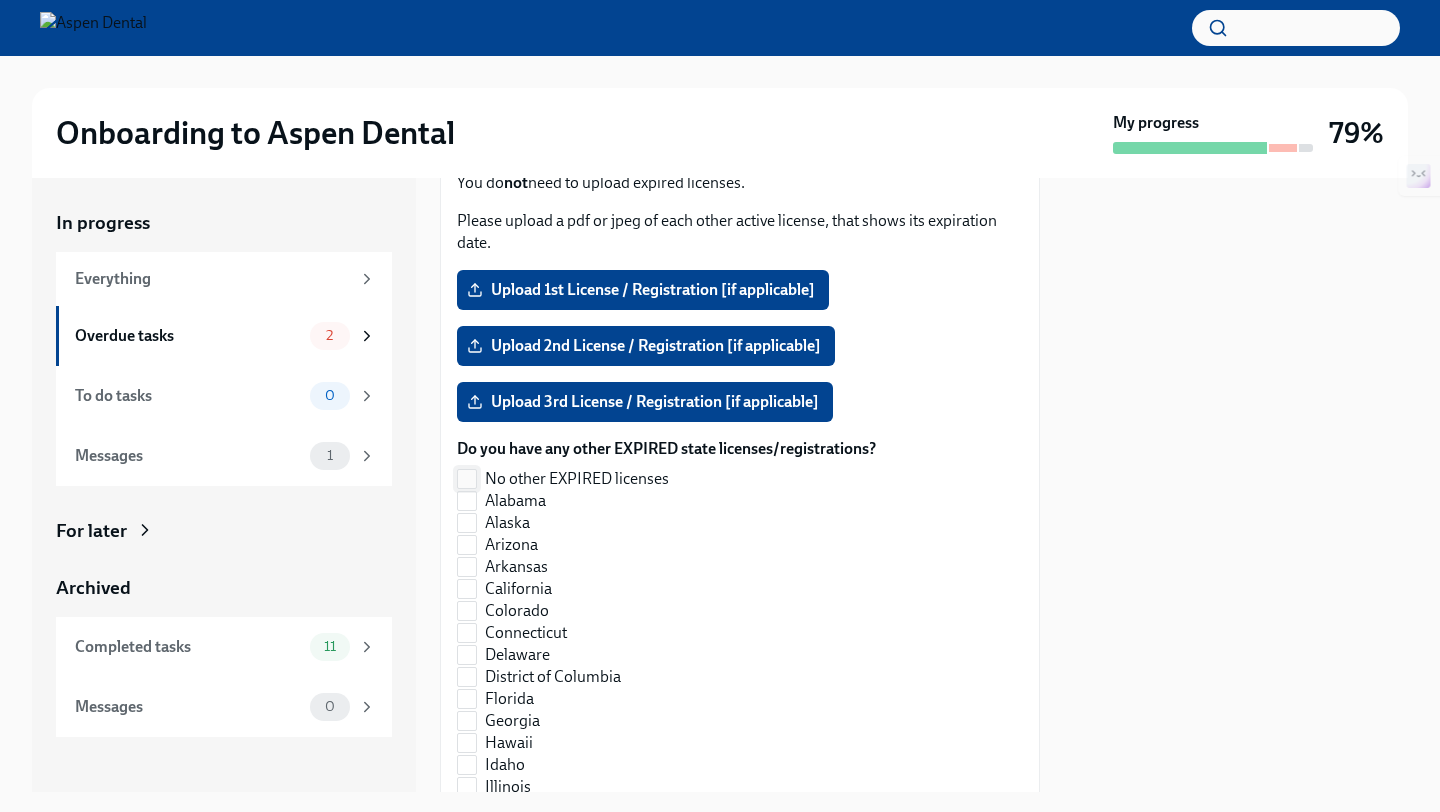 click on "No other EXPIRED licenses" at bounding box center [658, 479] 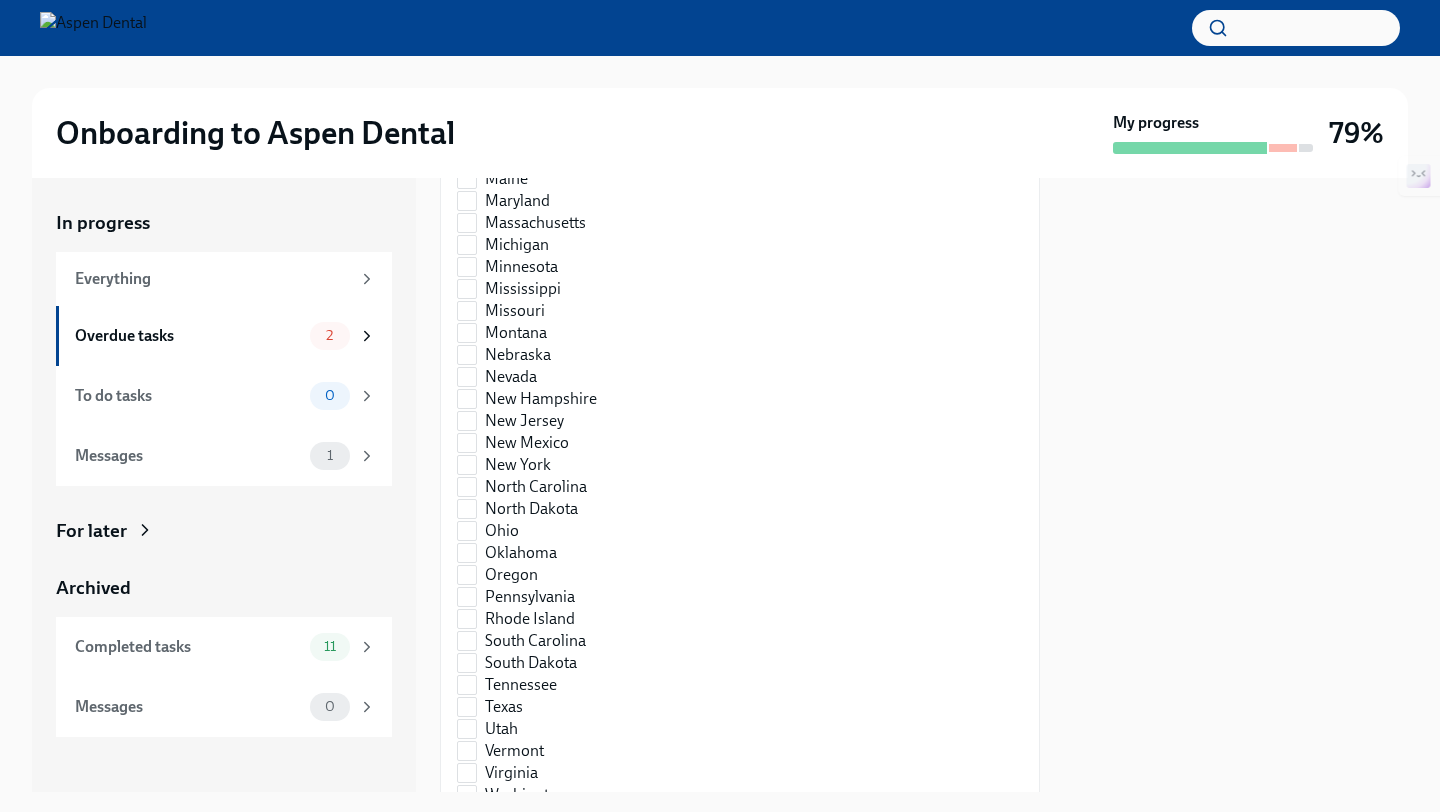 scroll, scrollTop: 3028, scrollLeft: 0, axis: vertical 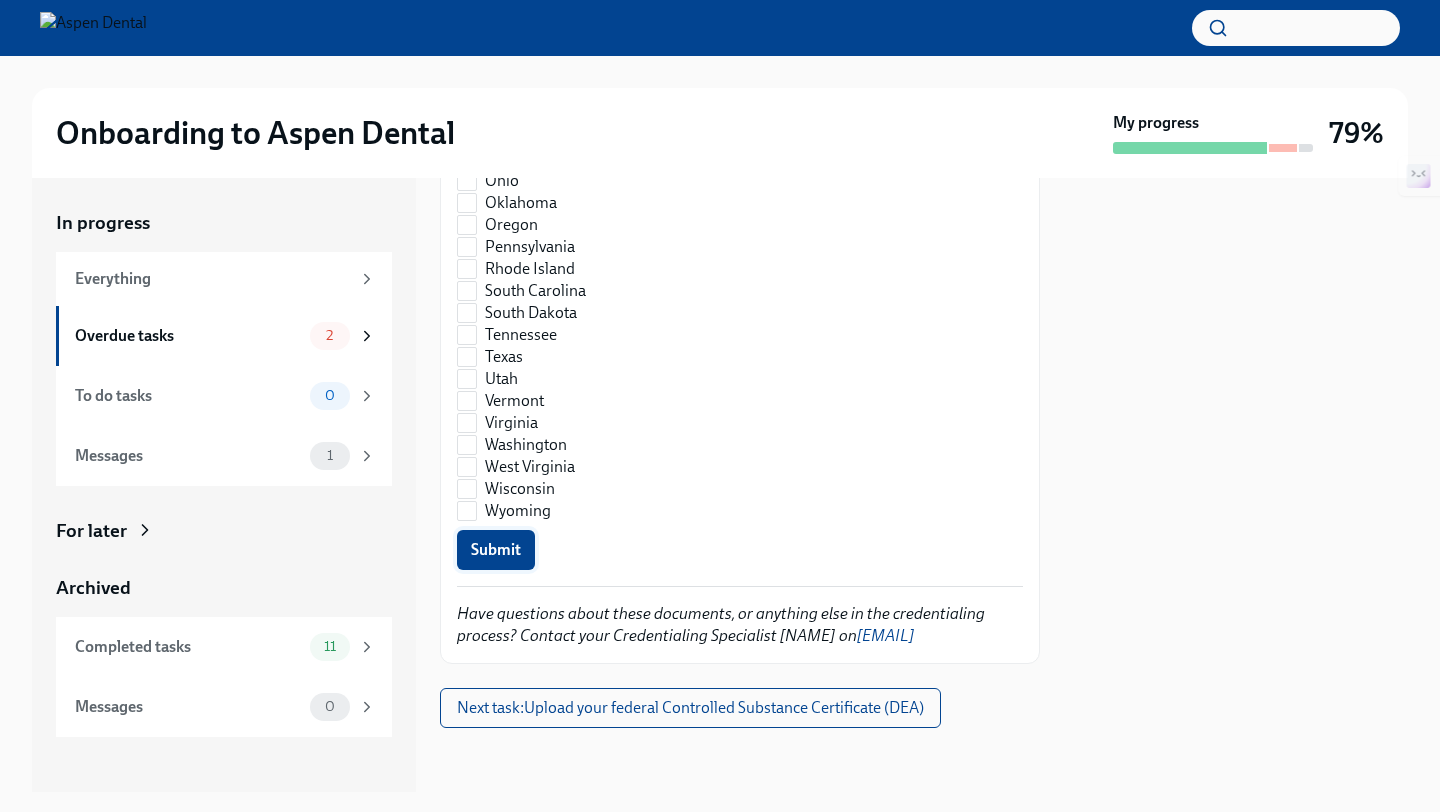 click on "Submit" at bounding box center [496, 550] 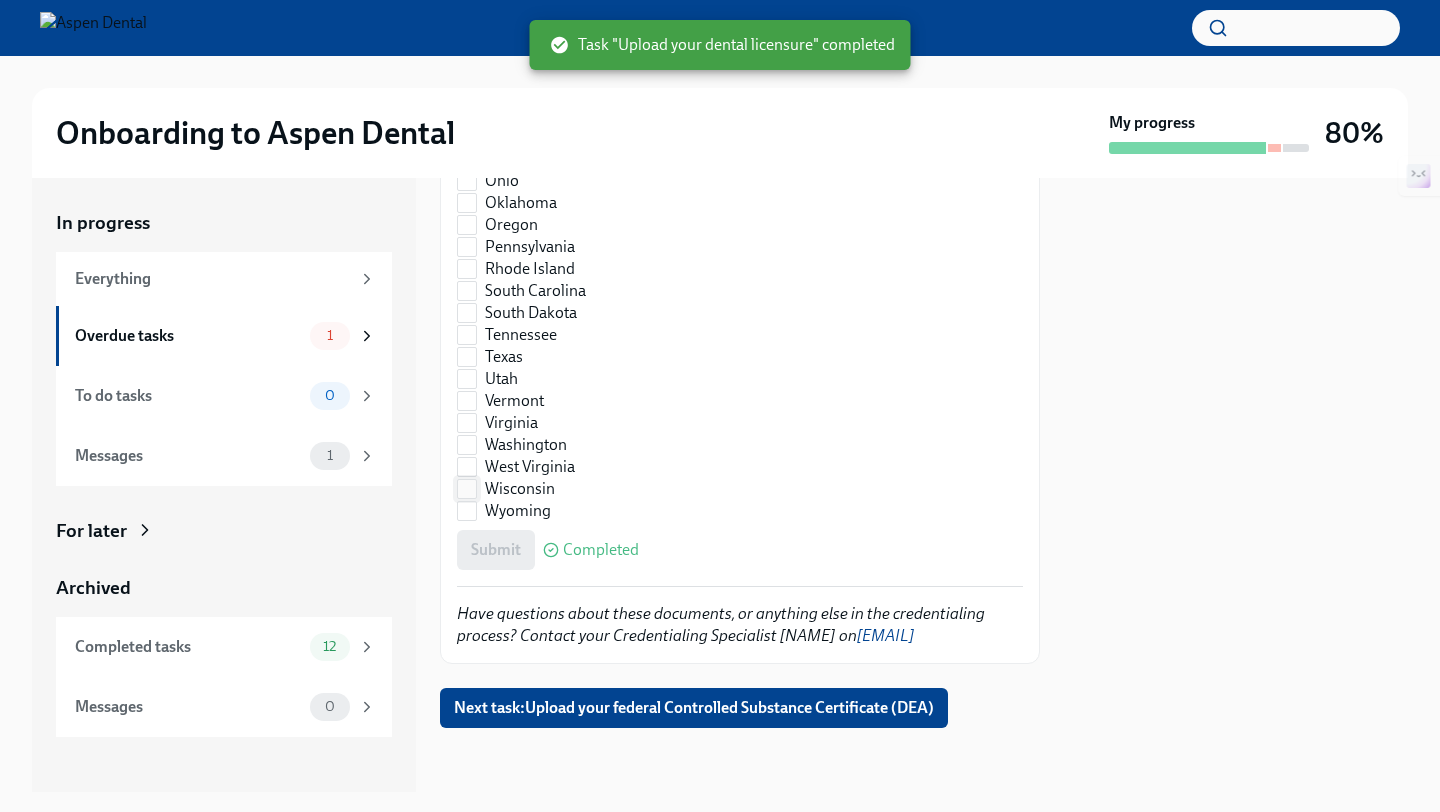 checkbox on "true" 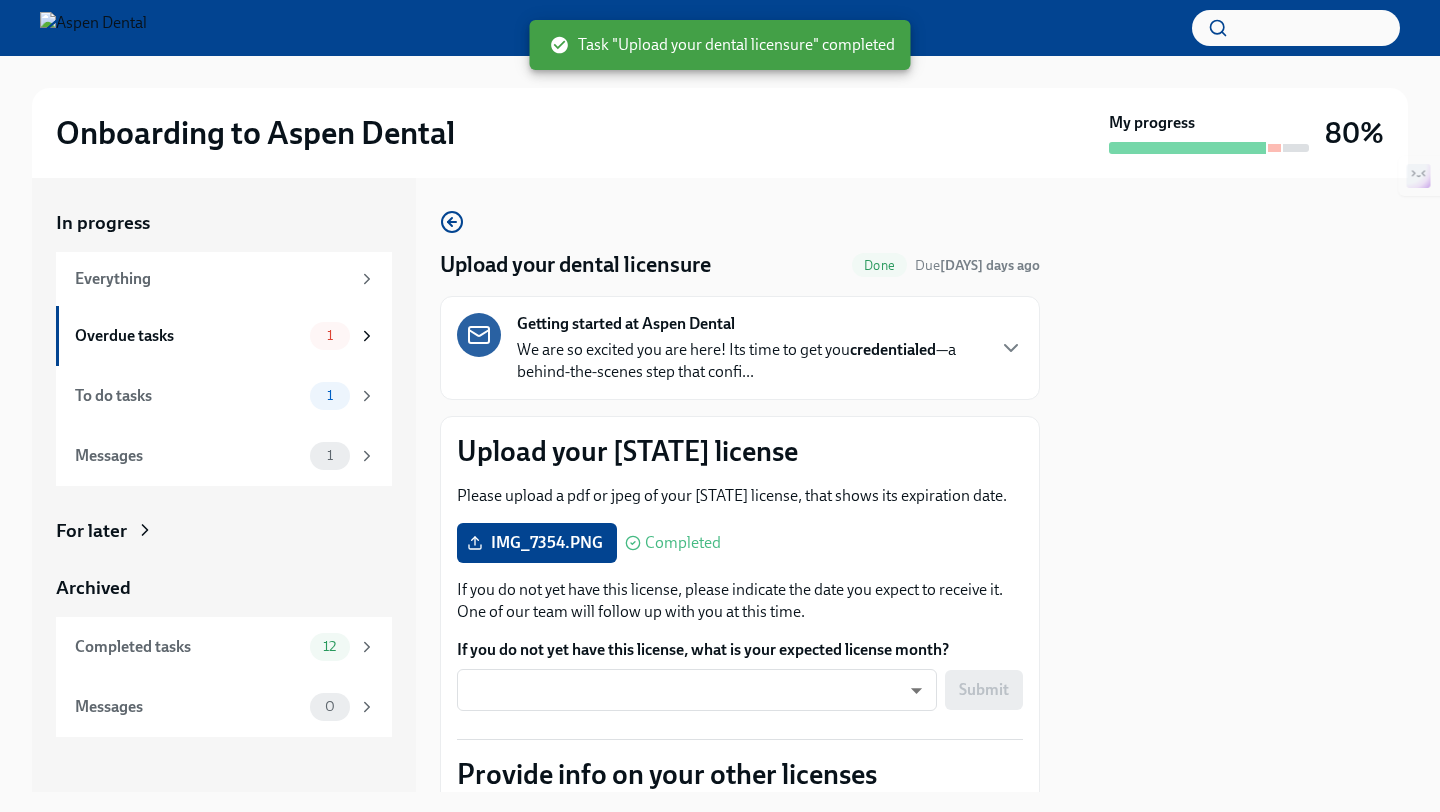 scroll, scrollTop: 176, scrollLeft: 0, axis: vertical 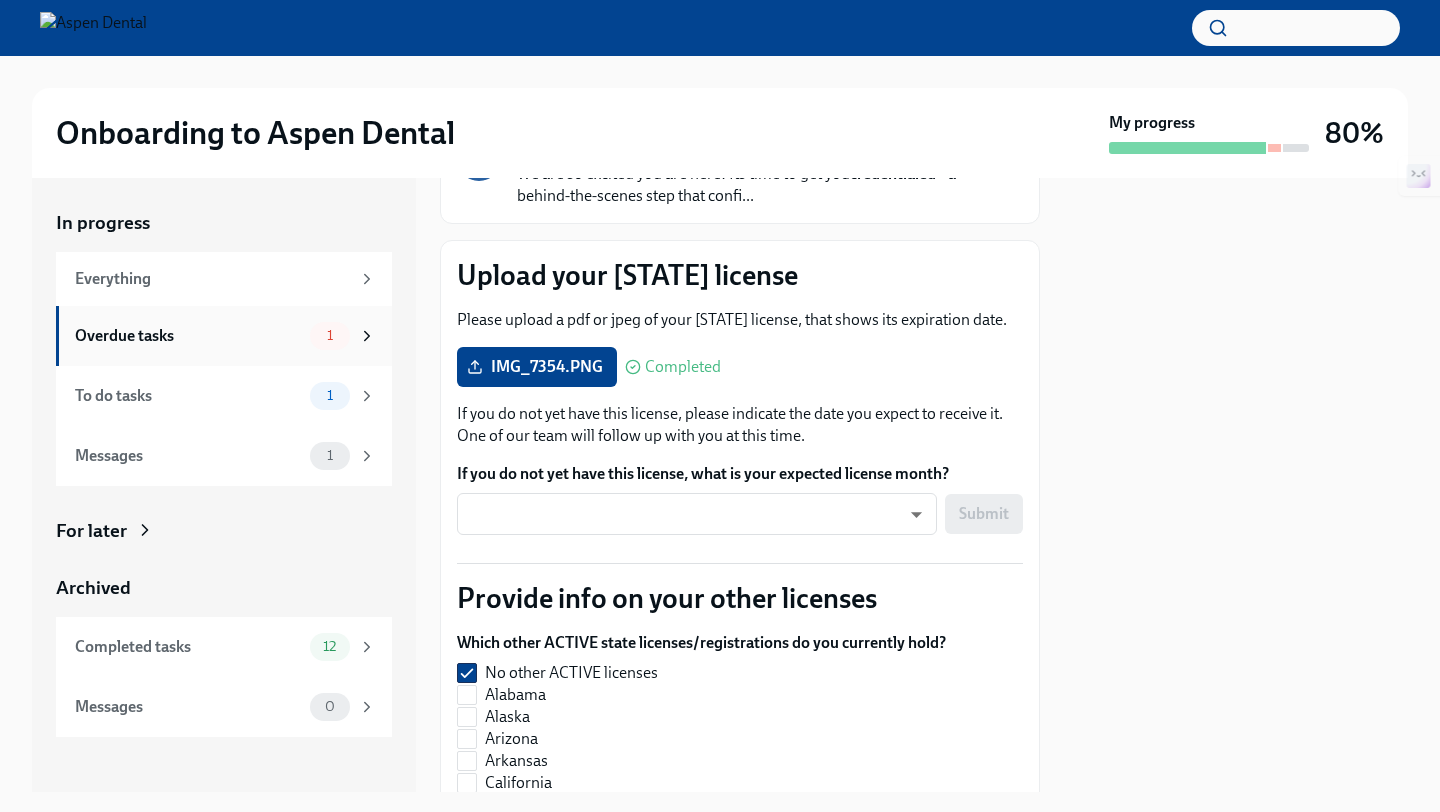 click on "1" at bounding box center (330, 336) 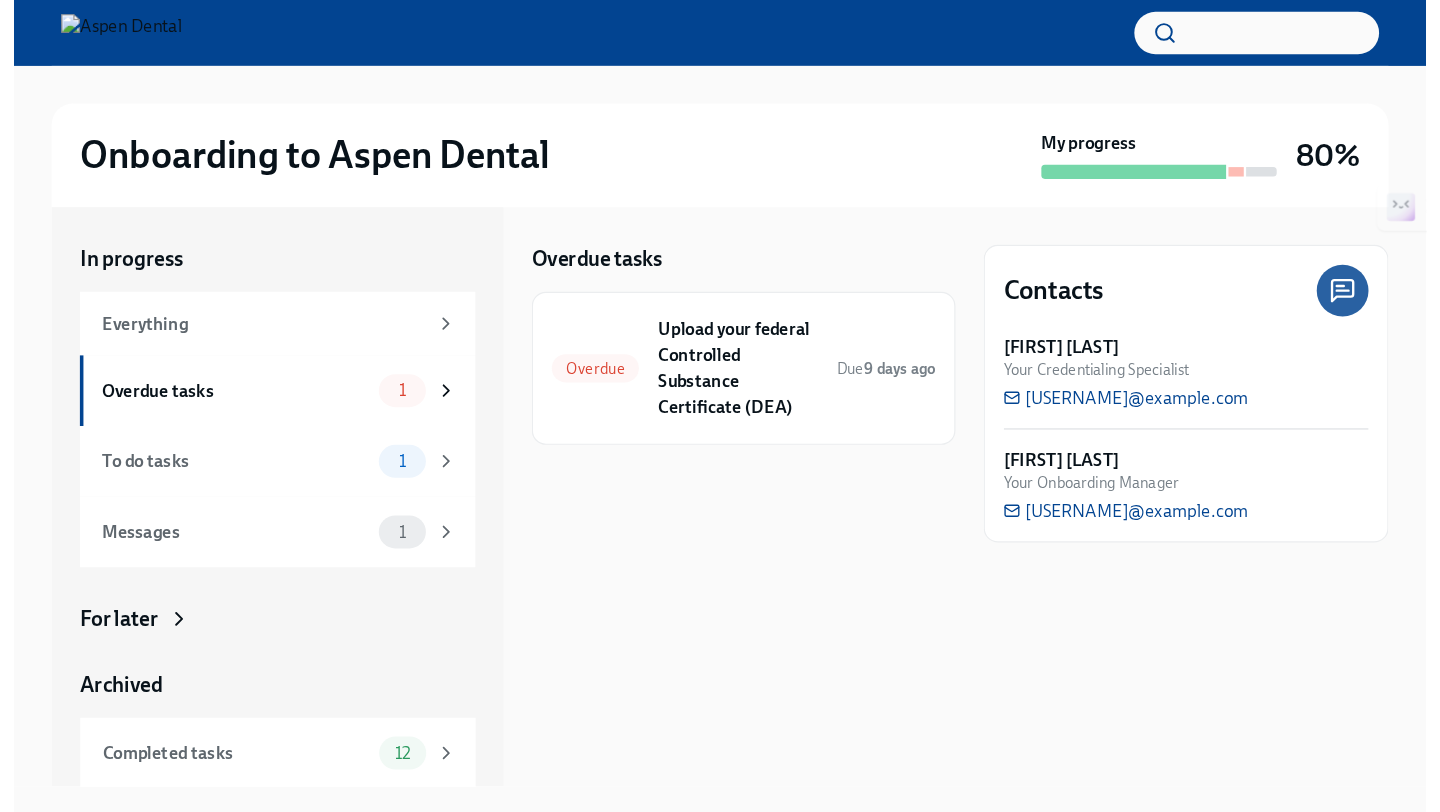 scroll, scrollTop: 0, scrollLeft: 0, axis: both 